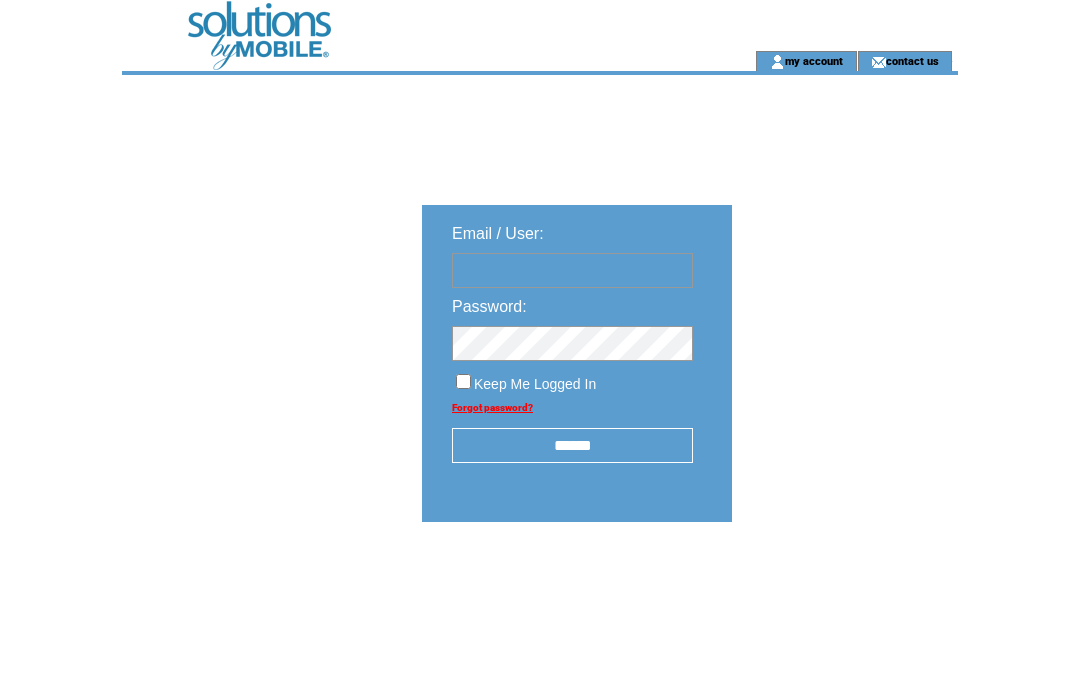 scroll, scrollTop: 0, scrollLeft: 0, axis: both 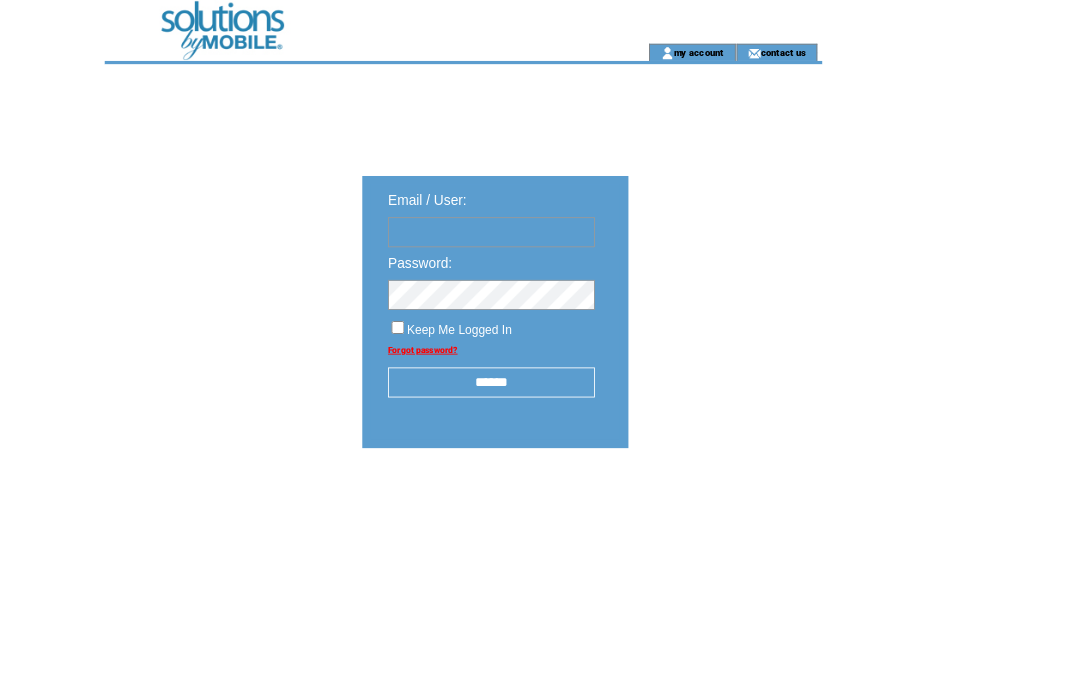 type on "**********" 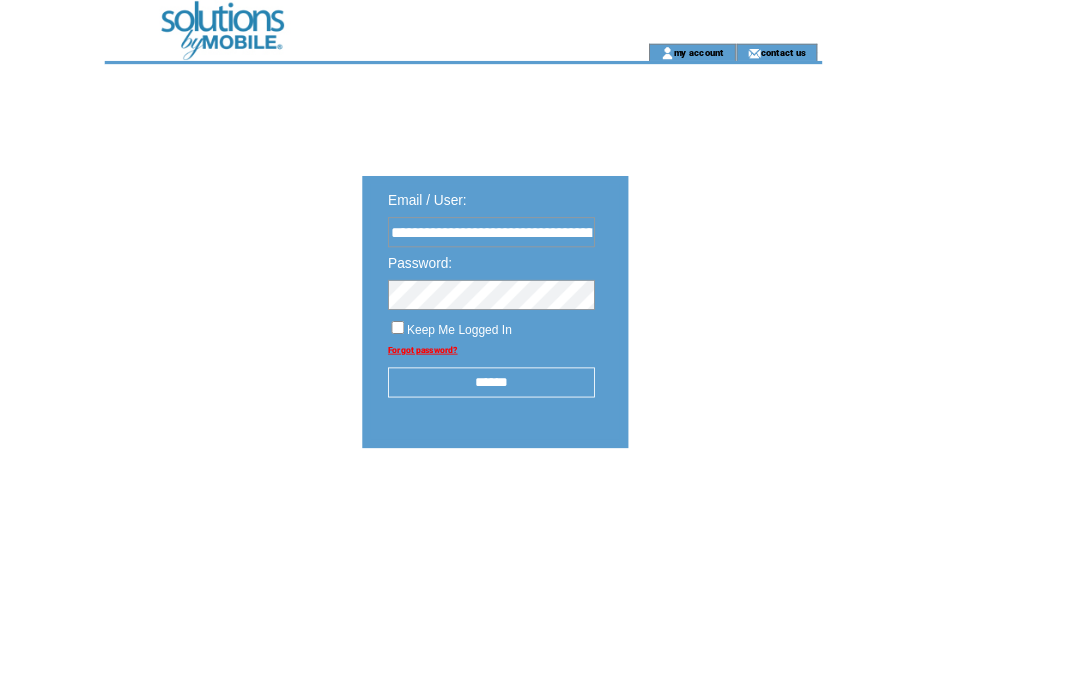 click at bounding box center (0, 0) 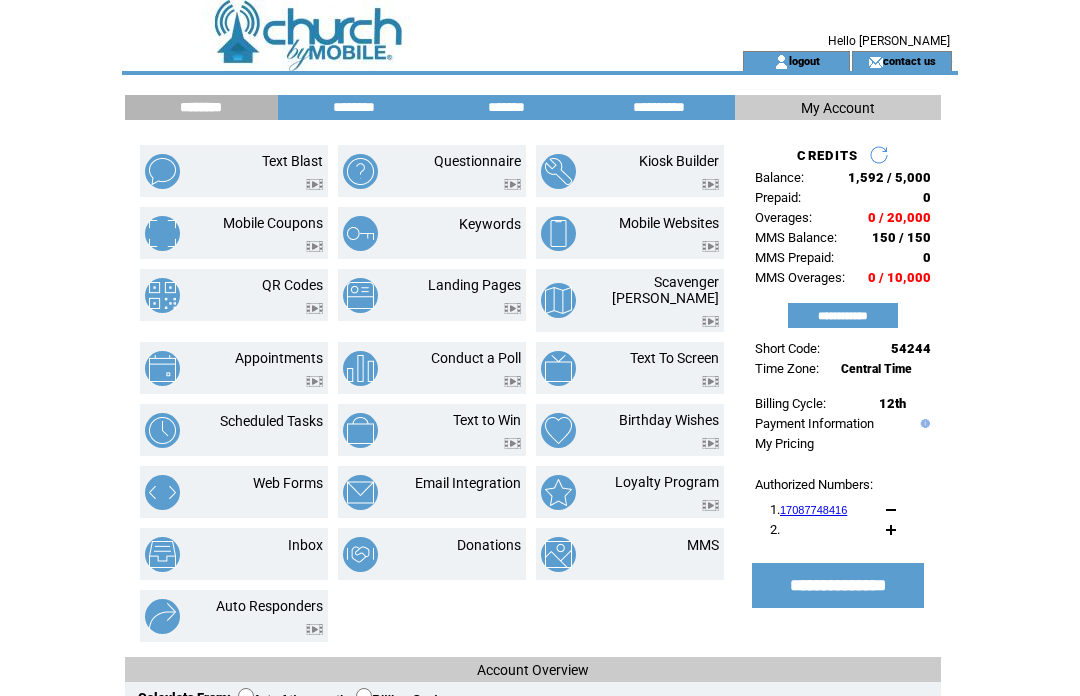 scroll, scrollTop: 0, scrollLeft: 0, axis: both 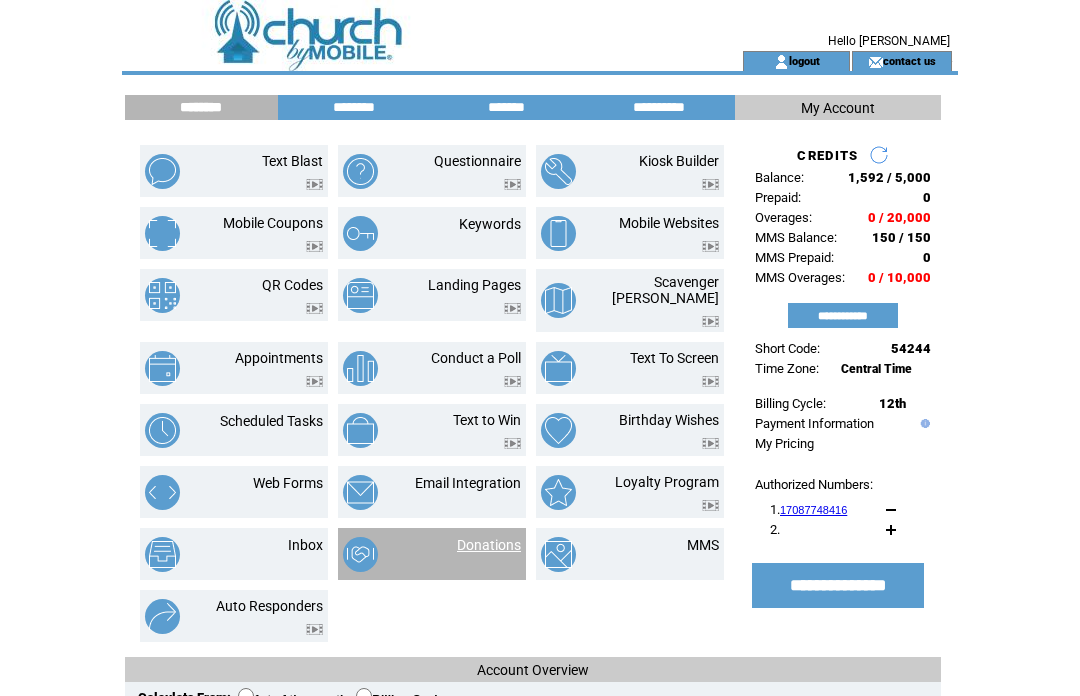 click on "Donations" at bounding box center (489, 545) 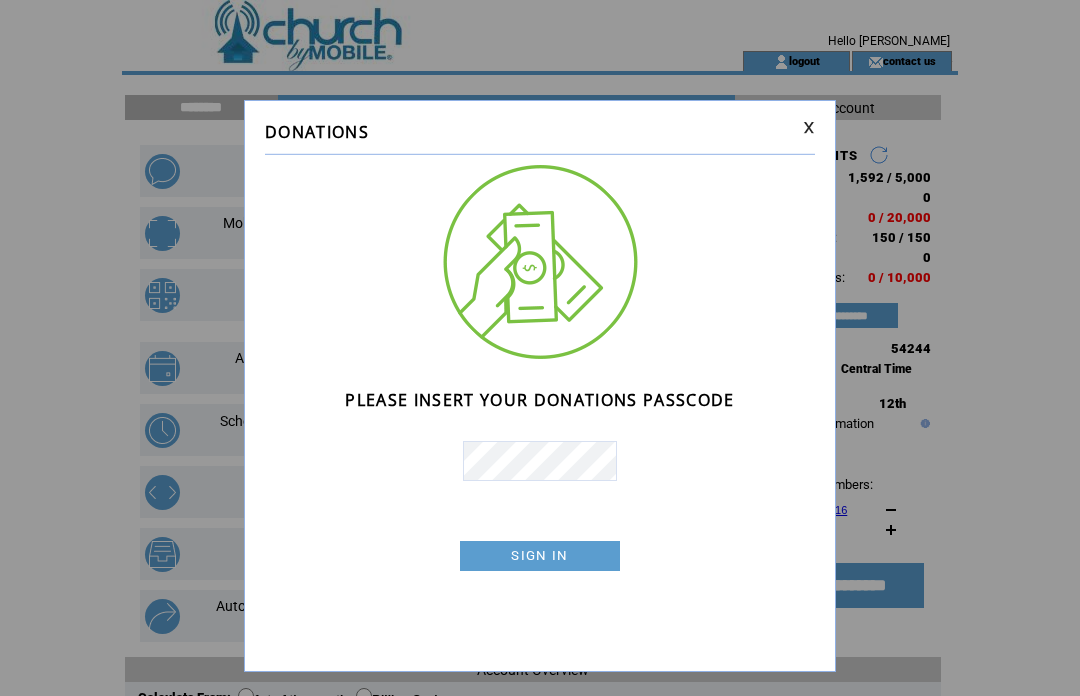scroll, scrollTop: 0, scrollLeft: 0, axis: both 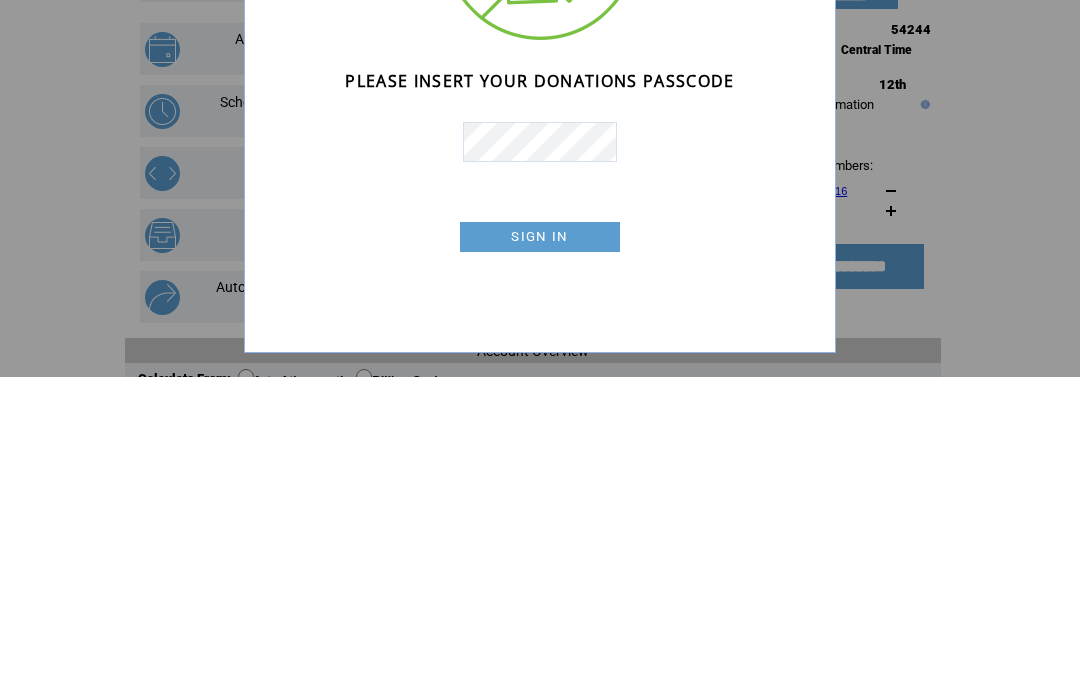 click on "SIGN IN" at bounding box center [540, 556] 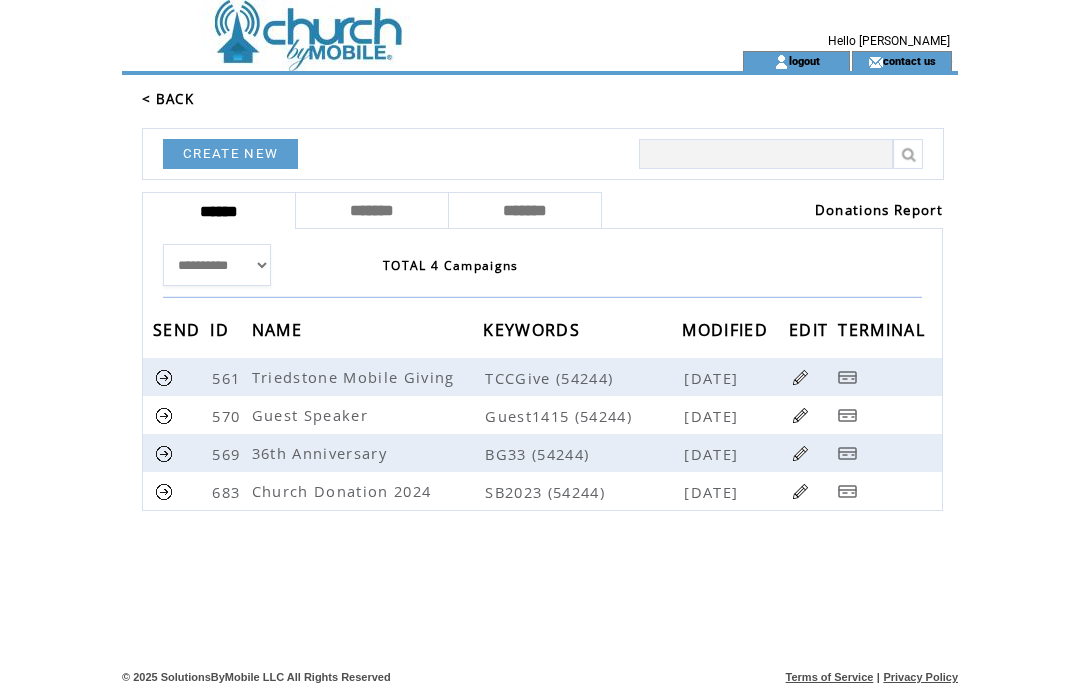 scroll, scrollTop: 0, scrollLeft: 0, axis: both 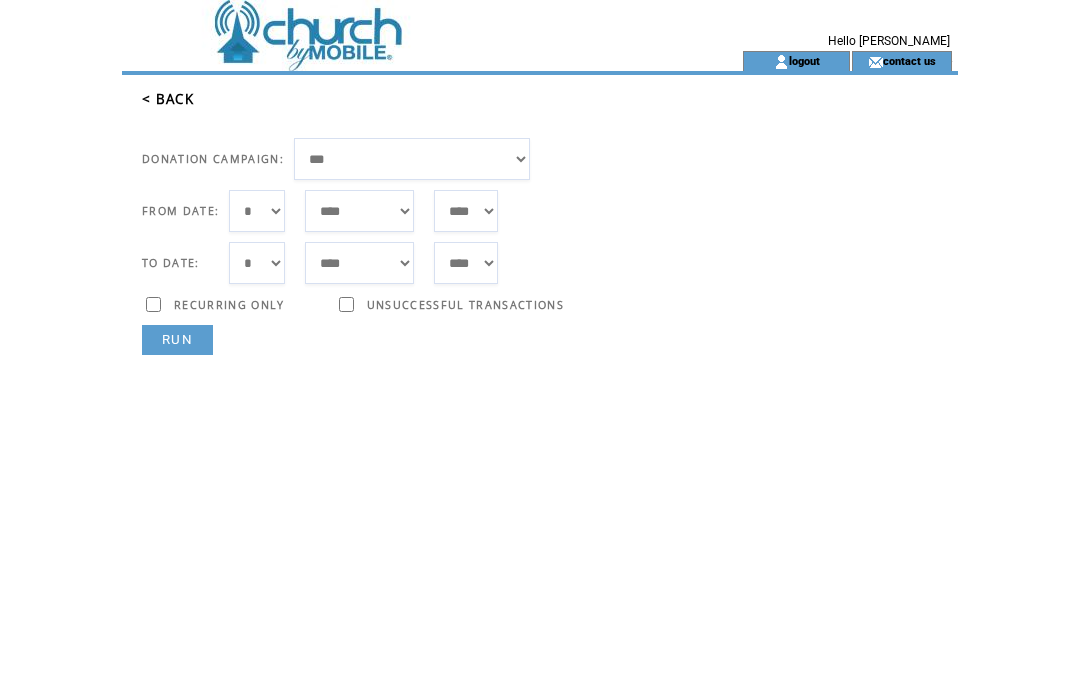 click on "**********" at bounding box center [412, 159] 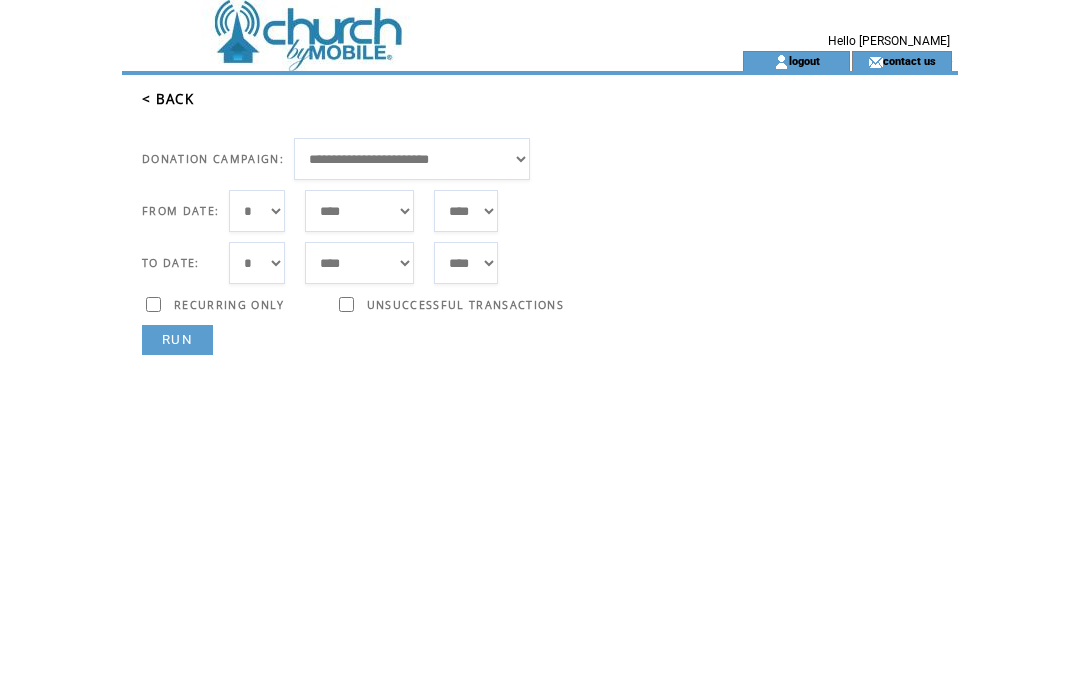 click on "*** 	 * 	 * 	 * 	 * 	 * 	 * 	 * 	 * 	 * 	 ** 	 ** 	 ** 	 ** 	 ** 	 ** 	 ** 	 ** 	 ** 	 ** 	 ** 	 ** 	 ** 	 ** 	 ** 	 ** 	 ** 	 ** 	 ** 	 ** 	 ** 	 **" at bounding box center [257, 211] 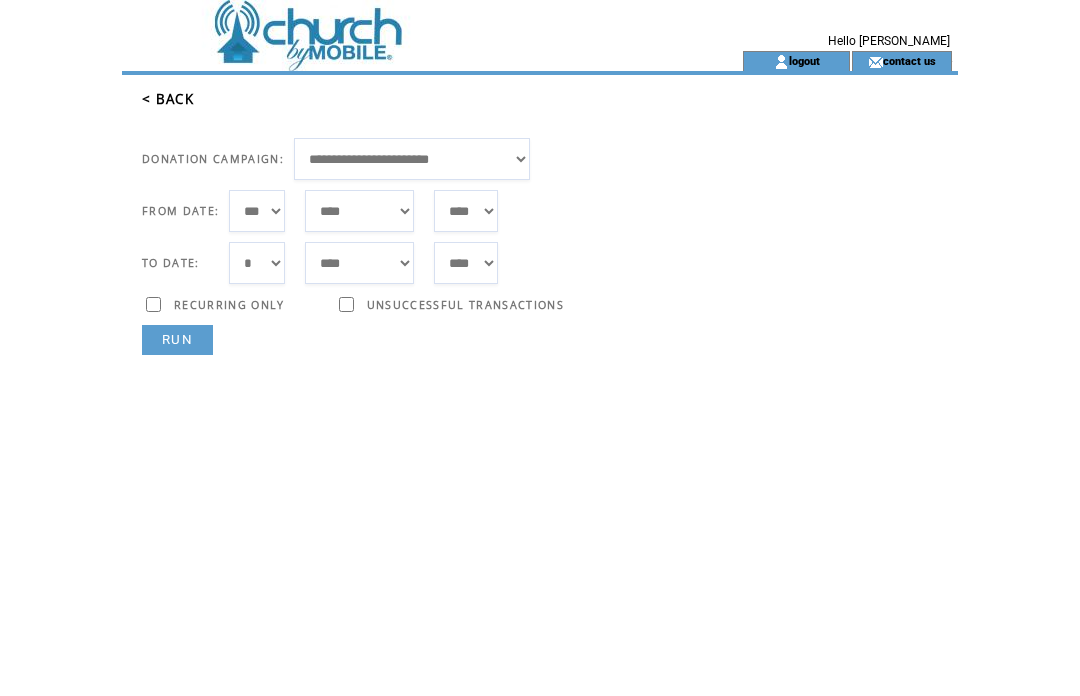 click on "RUN" at bounding box center (177, 340) 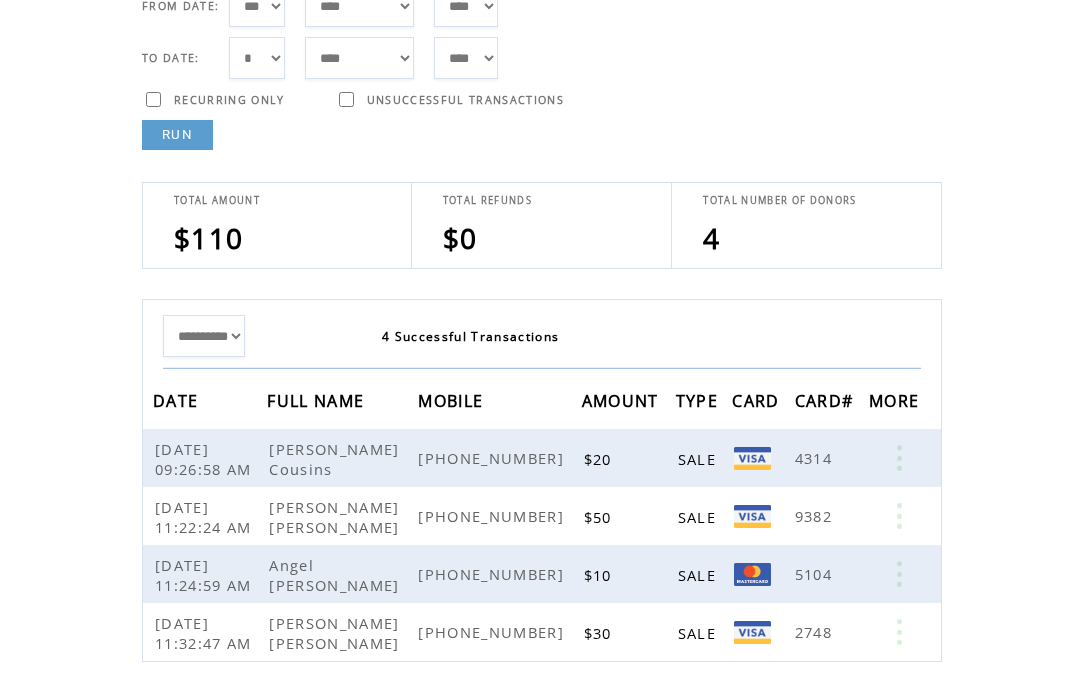 scroll, scrollTop: 214, scrollLeft: 0, axis: vertical 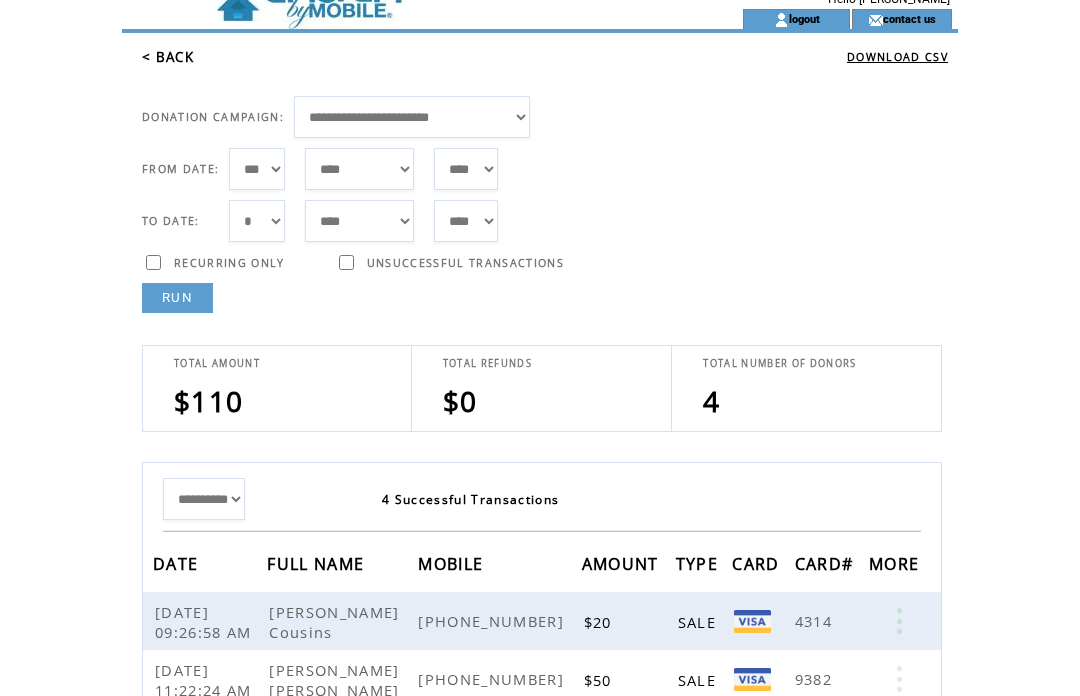 click on "**********" at bounding box center (412, 118) 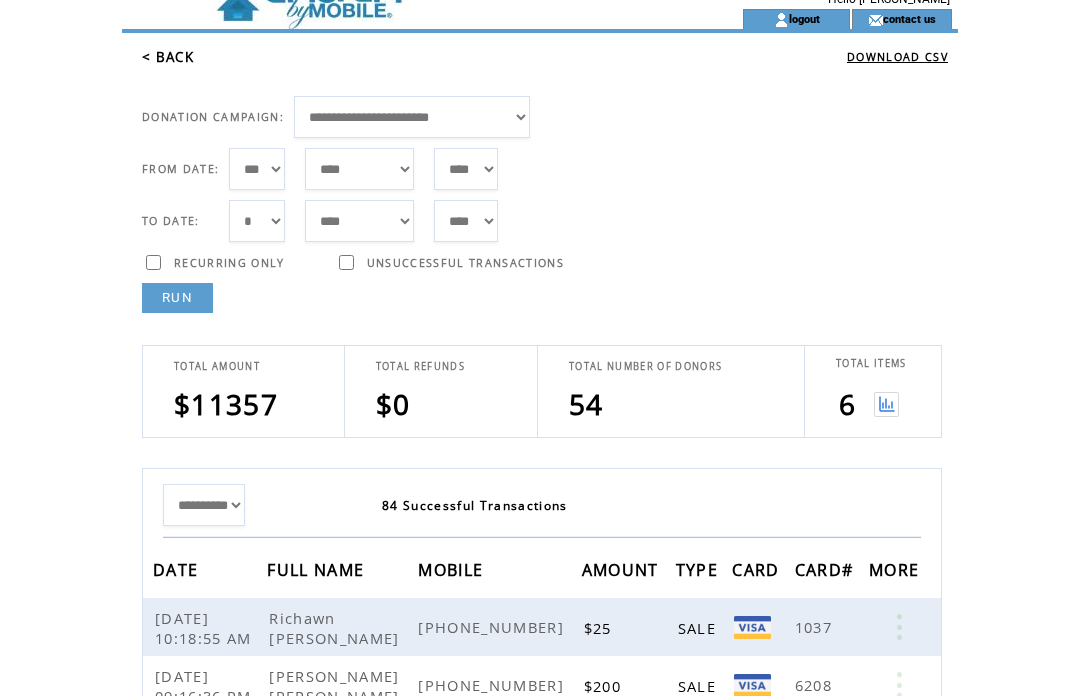 click at bounding box center [886, 404] 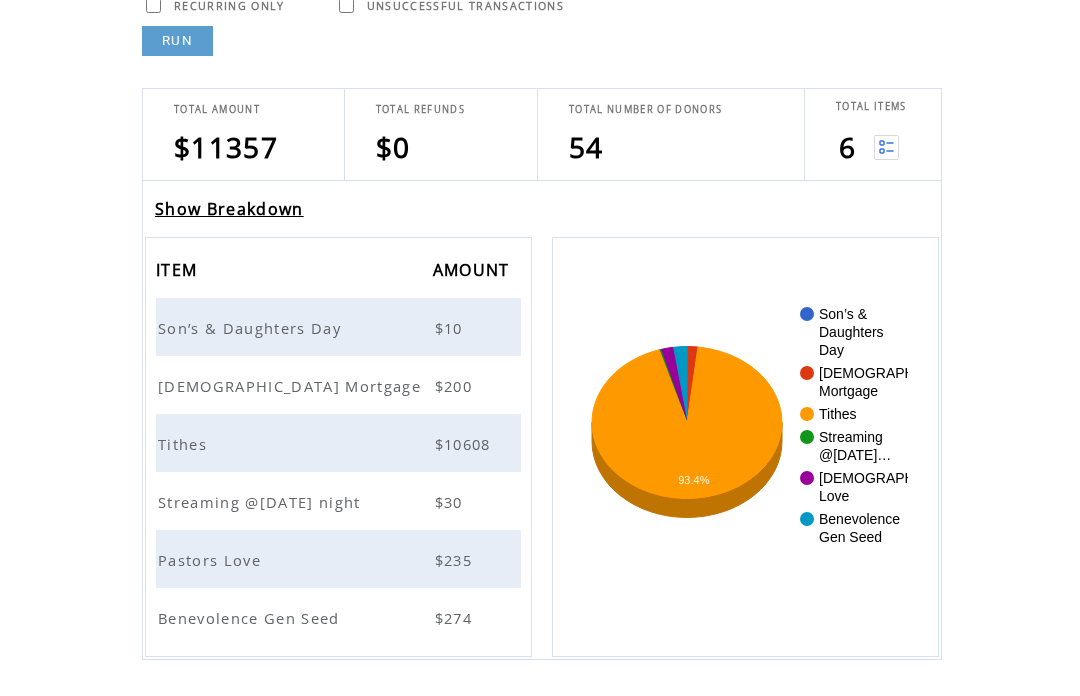 scroll, scrollTop: 307, scrollLeft: 0, axis: vertical 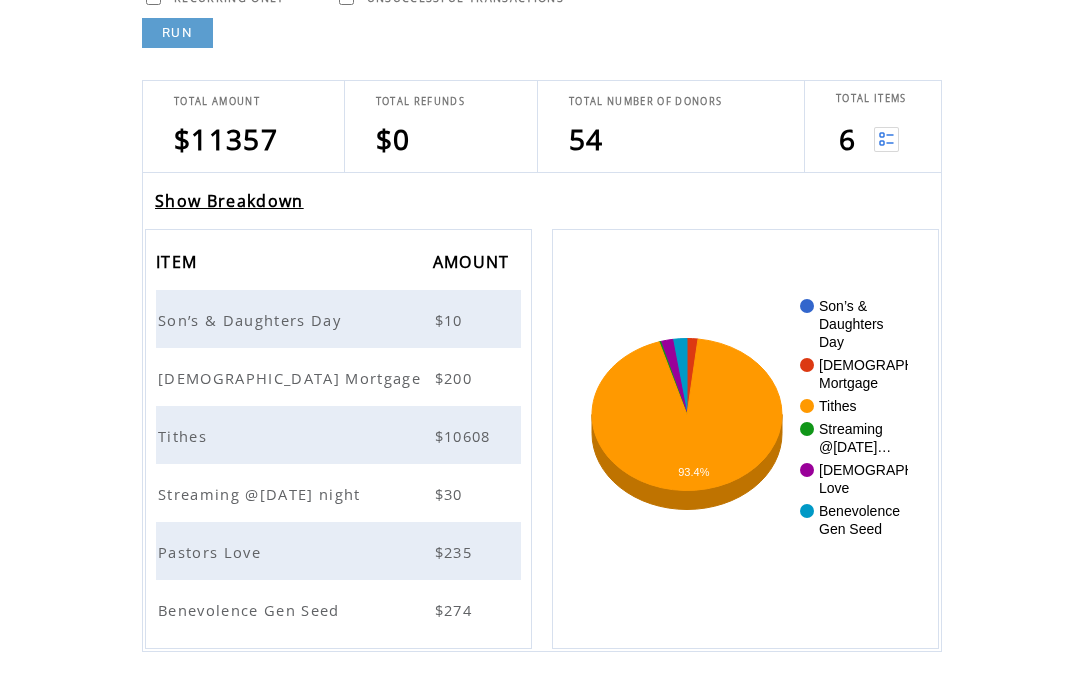 click on "Son’s & Daughters Day" at bounding box center [252, 320] 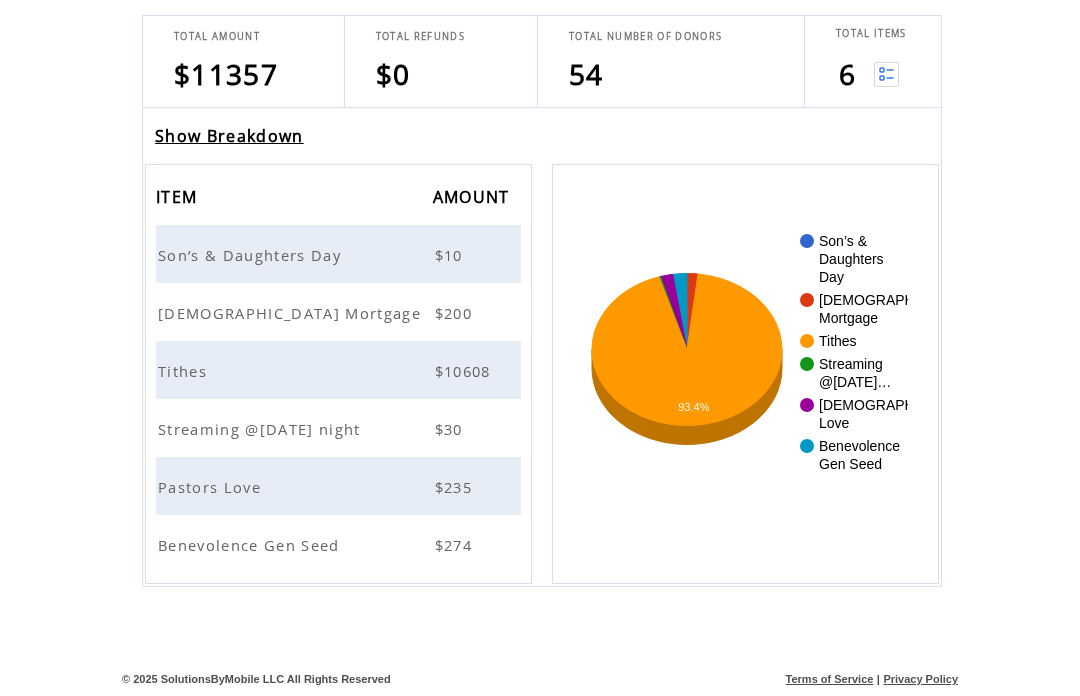click on "Son’s & Daughters Day" at bounding box center [252, 256] 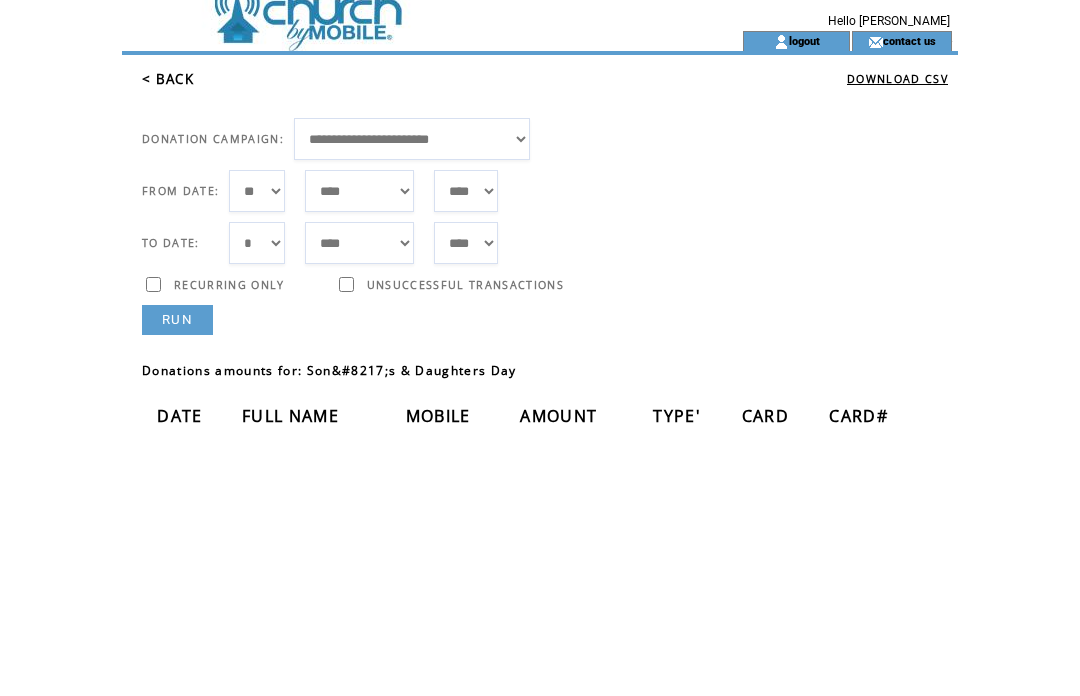 scroll, scrollTop: 0, scrollLeft: 0, axis: both 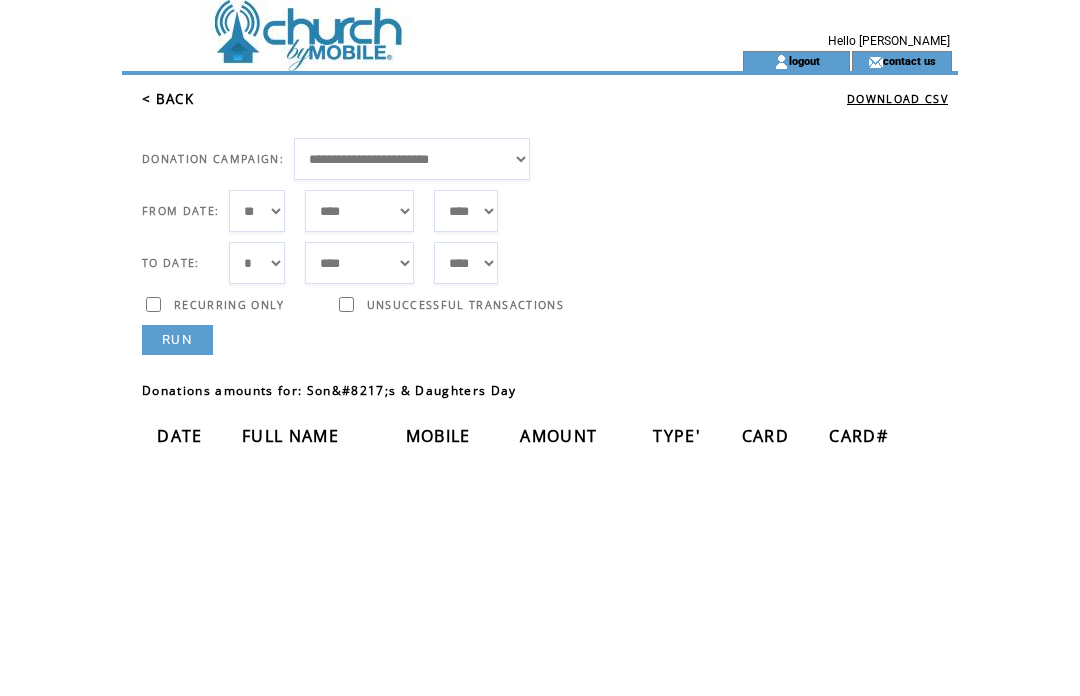 click on "RUN" at bounding box center [177, 340] 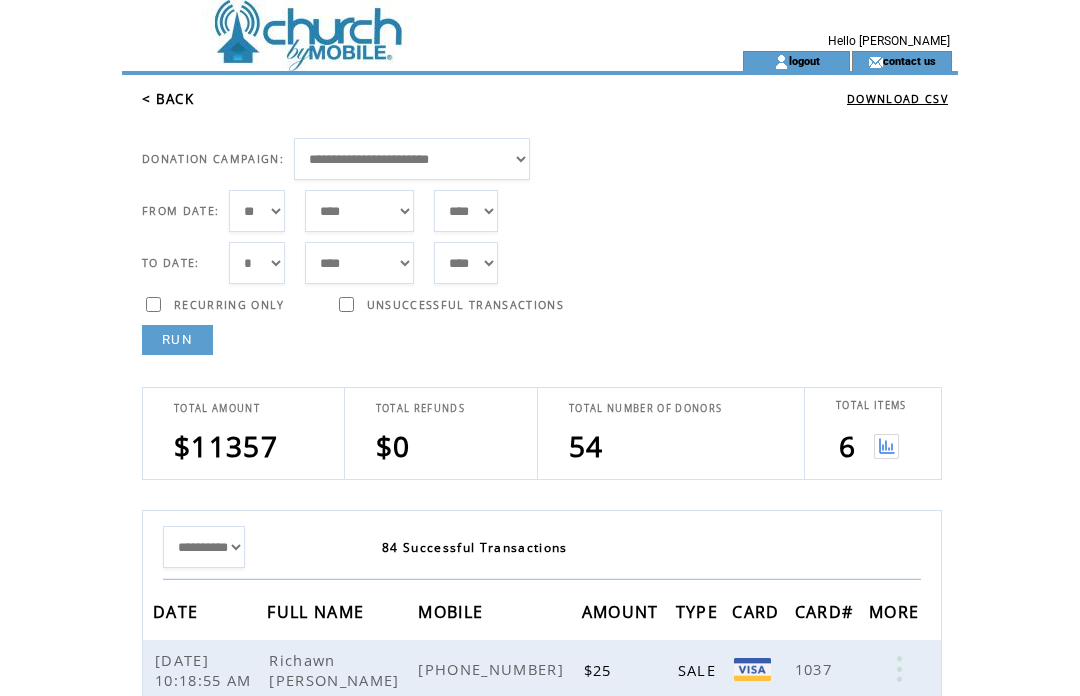 click at bounding box center (886, 446) 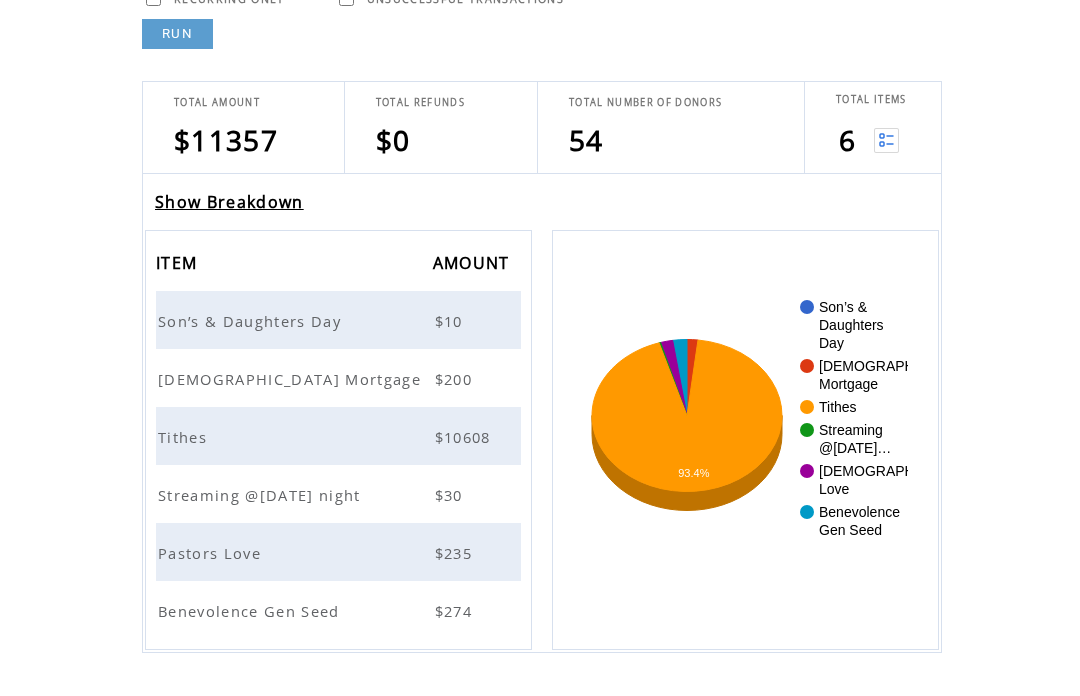 scroll, scrollTop: 307, scrollLeft: 0, axis: vertical 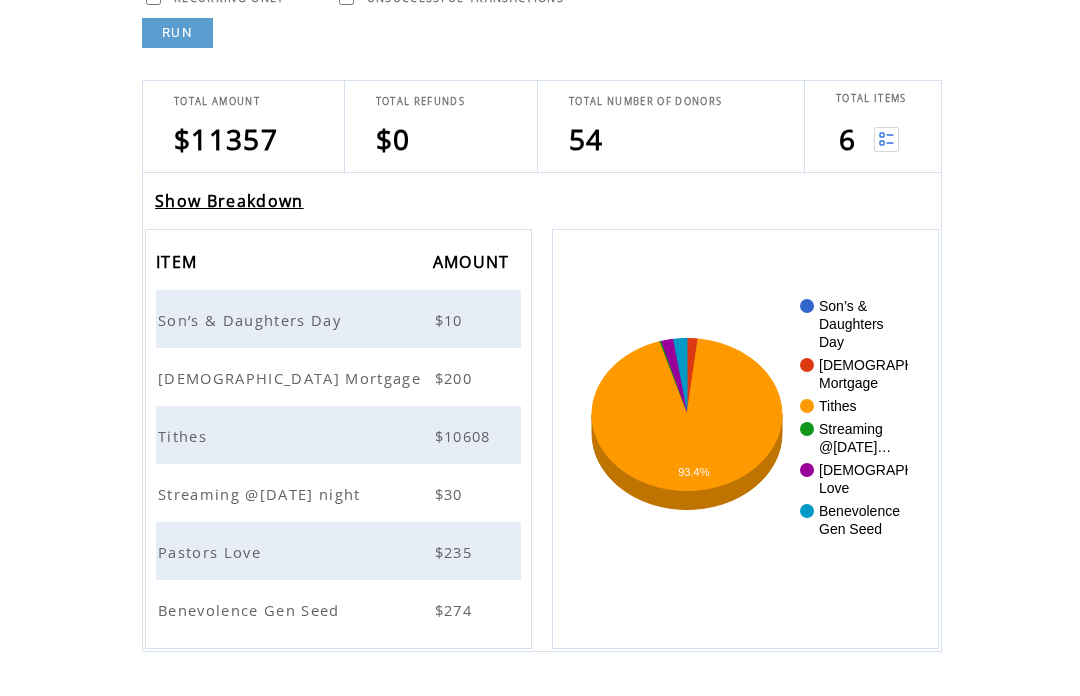 click on "Church Mortgage" at bounding box center [292, 378] 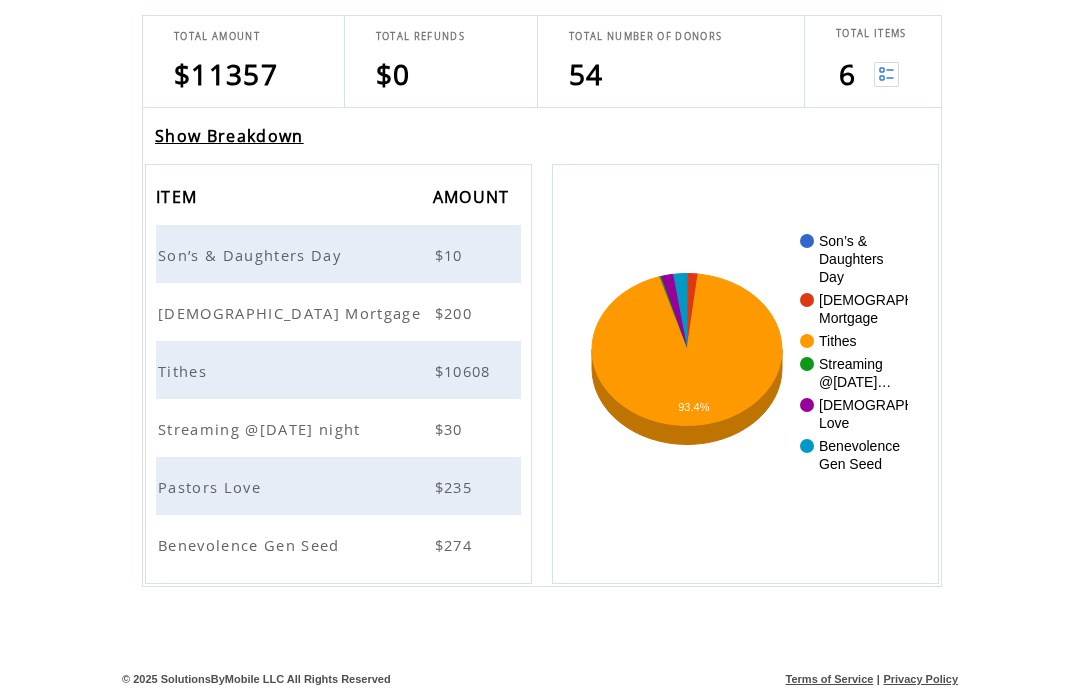 click on "Streaming @Monday night" at bounding box center [262, 430] 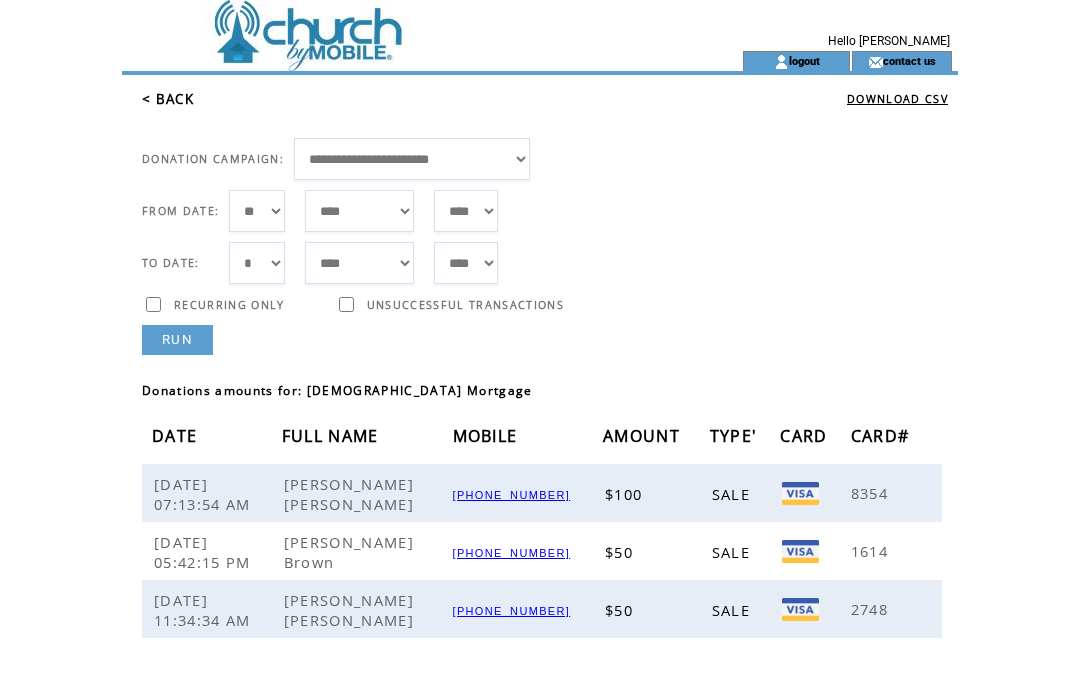 scroll, scrollTop: 0, scrollLeft: 0, axis: both 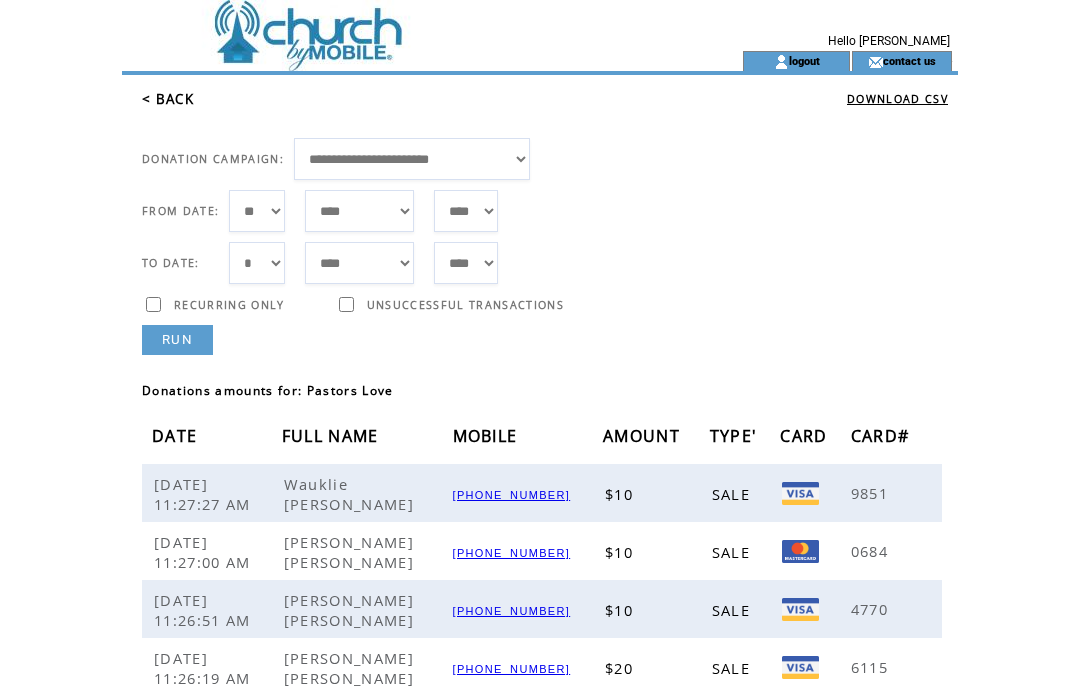 click on "< BACK" at bounding box center (168, 99) 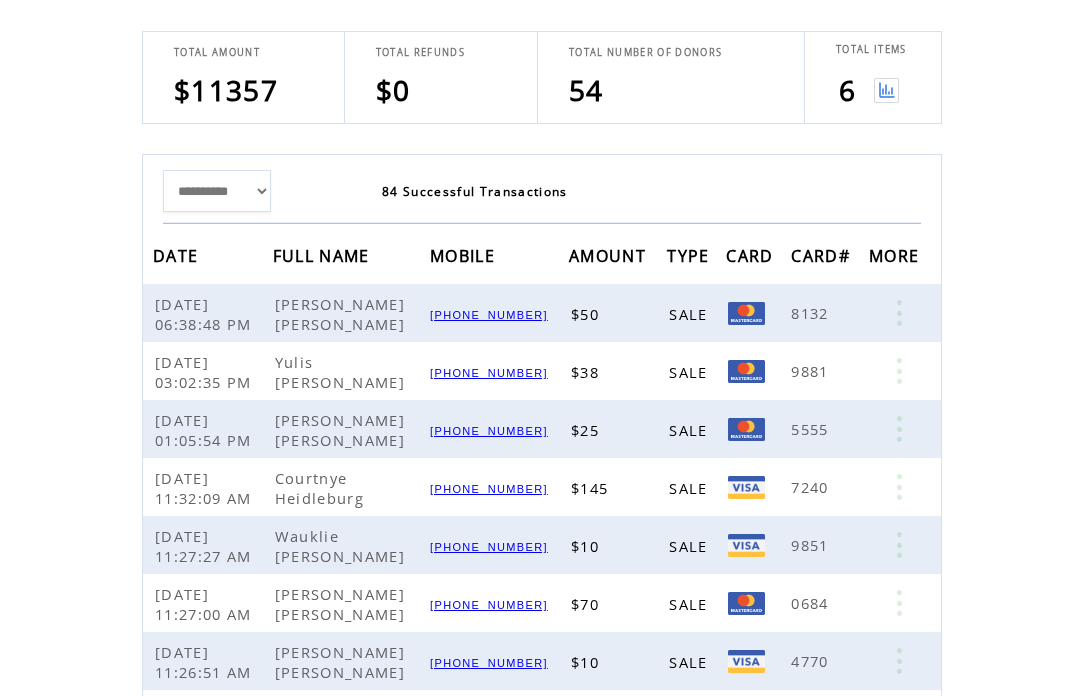 scroll, scrollTop: 346, scrollLeft: 0, axis: vertical 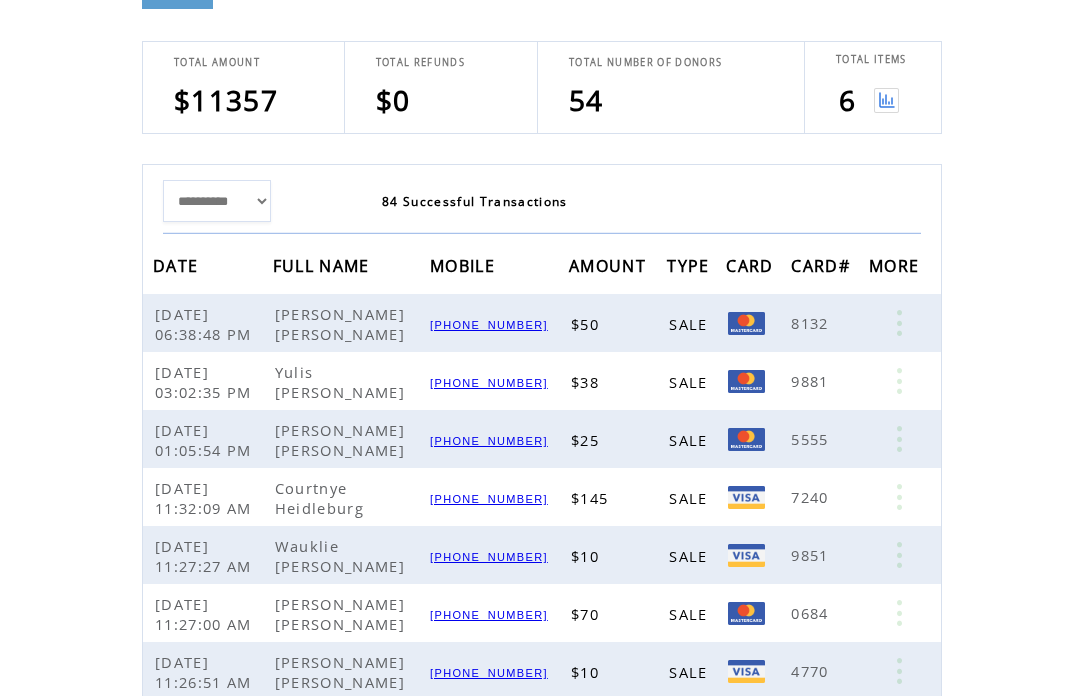 click at bounding box center (886, 100) 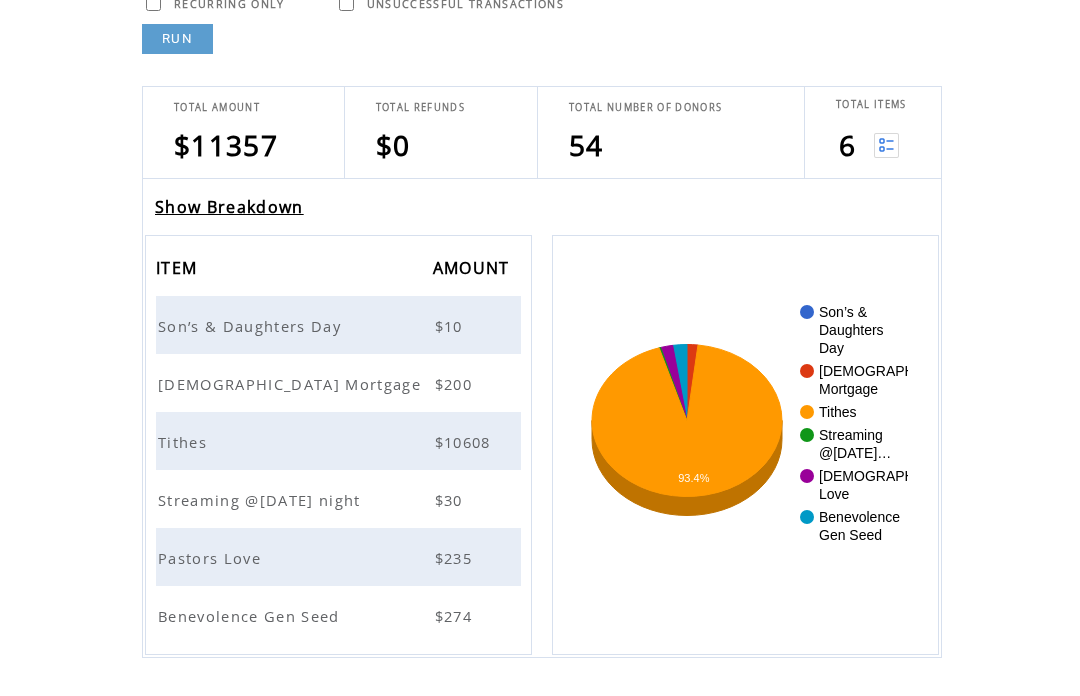 scroll, scrollTop: 307, scrollLeft: 0, axis: vertical 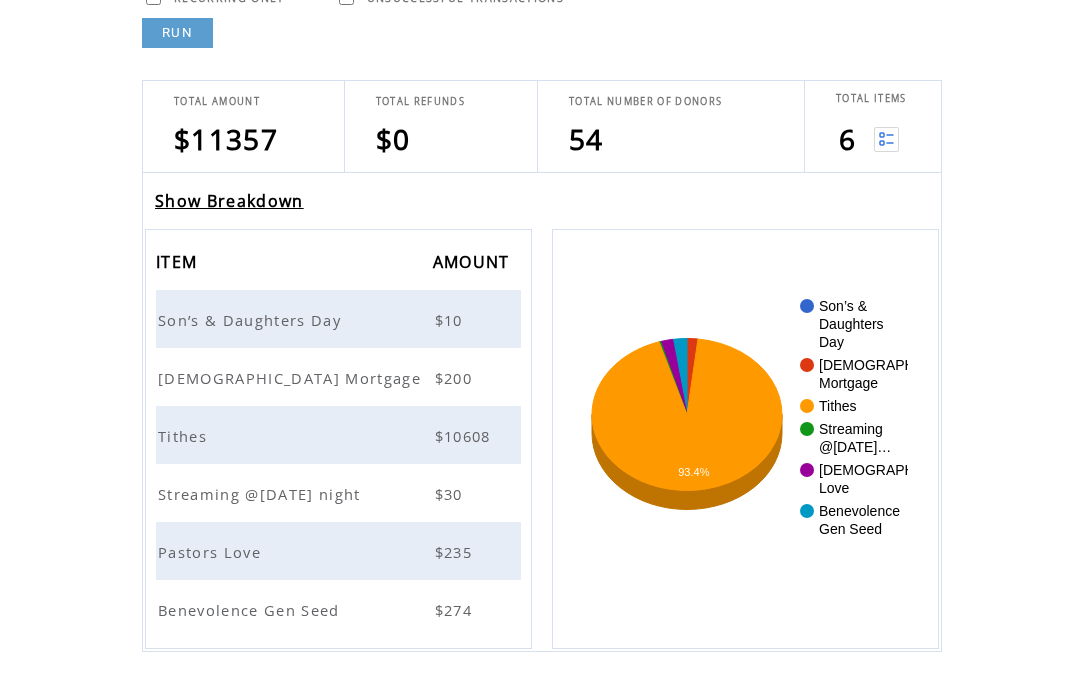 click on "Benevolence Gen Seed" at bounding box center [251, 610] 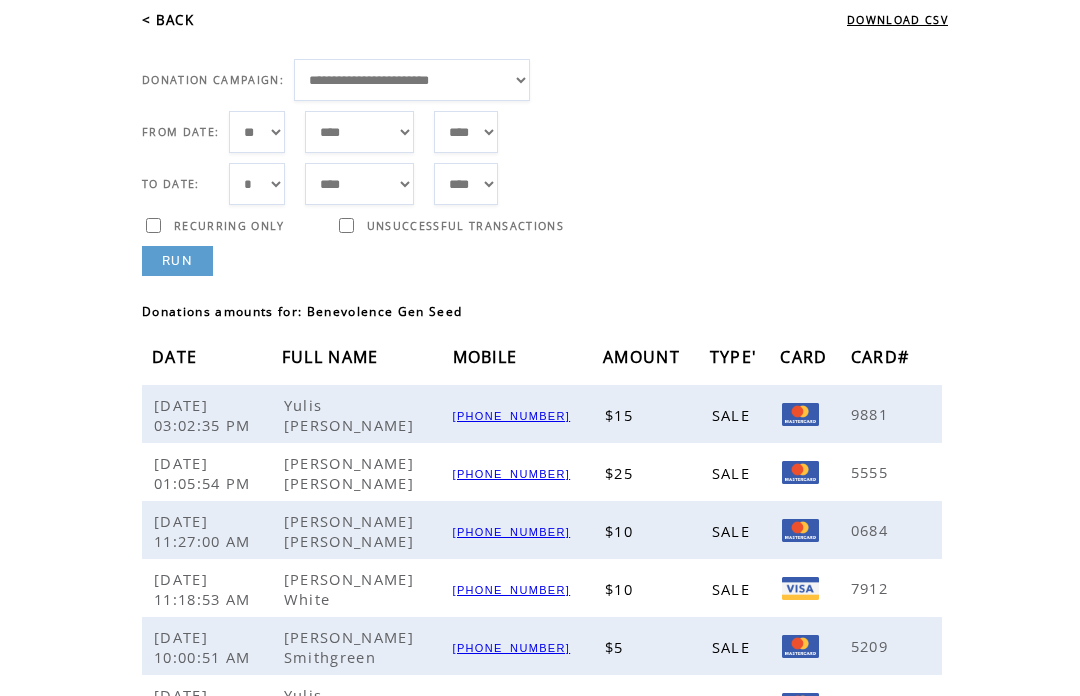 scroll, scrollTop: 67, scrollLeft: 0, axis: vertical 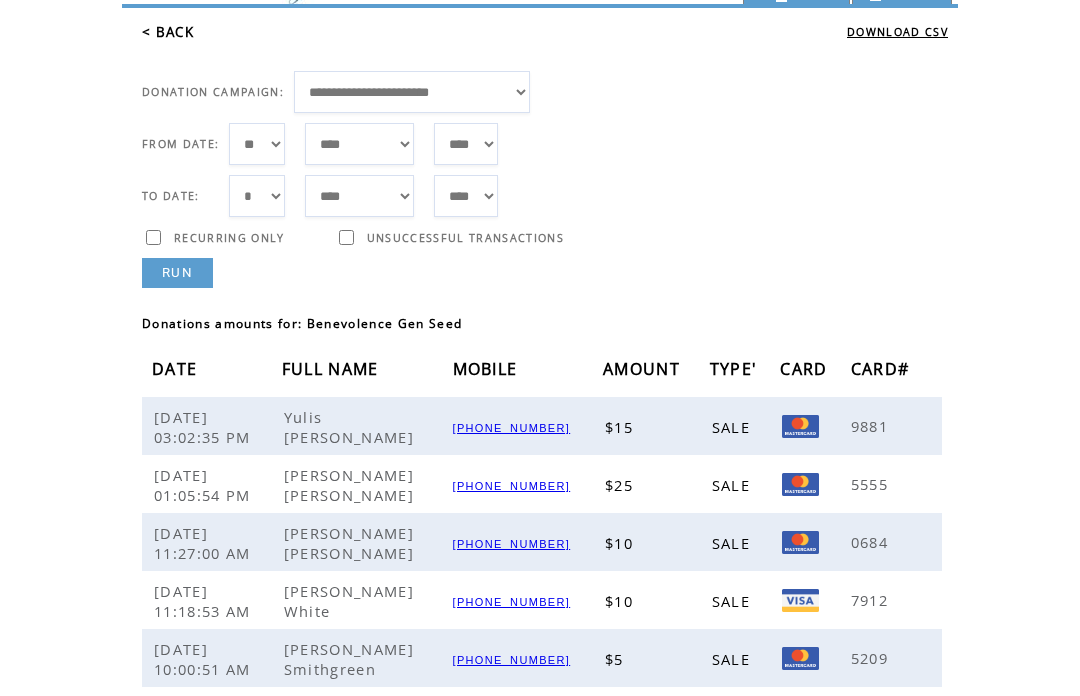 click on "< BACK" at bounding box center [168, 32] 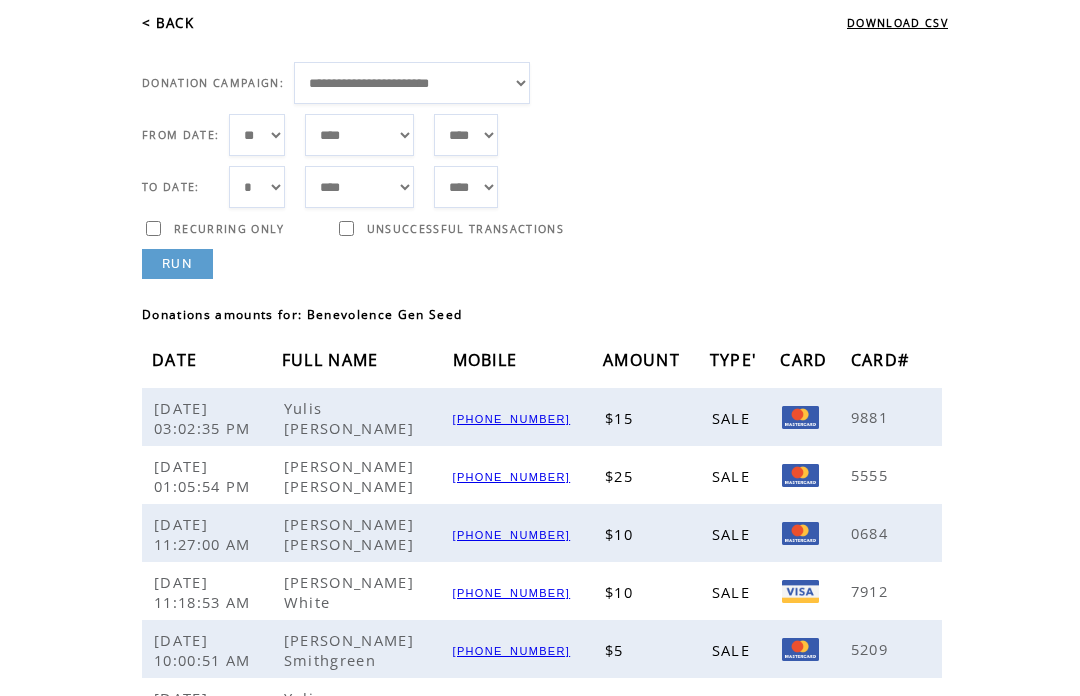 scroll, scrollTop: 5, scrollLeft: 0, axis: vertical 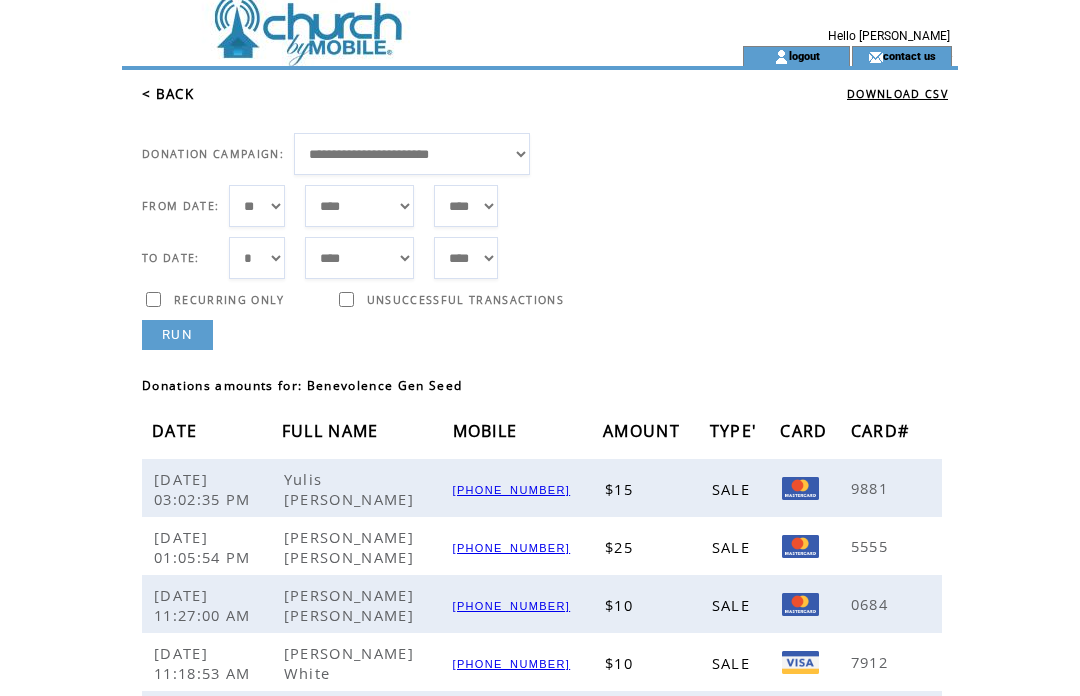 click on "< BACK" at bounding box center [168, 94] 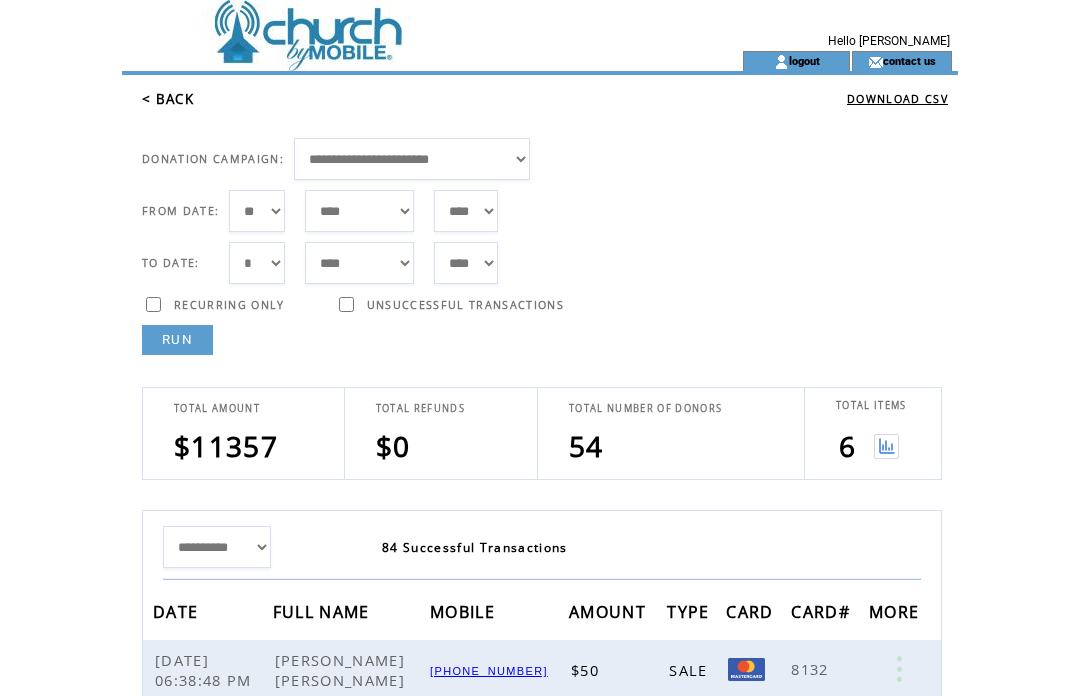 scroll, scrollTop: 0, scrollLeft: 0, axis: both 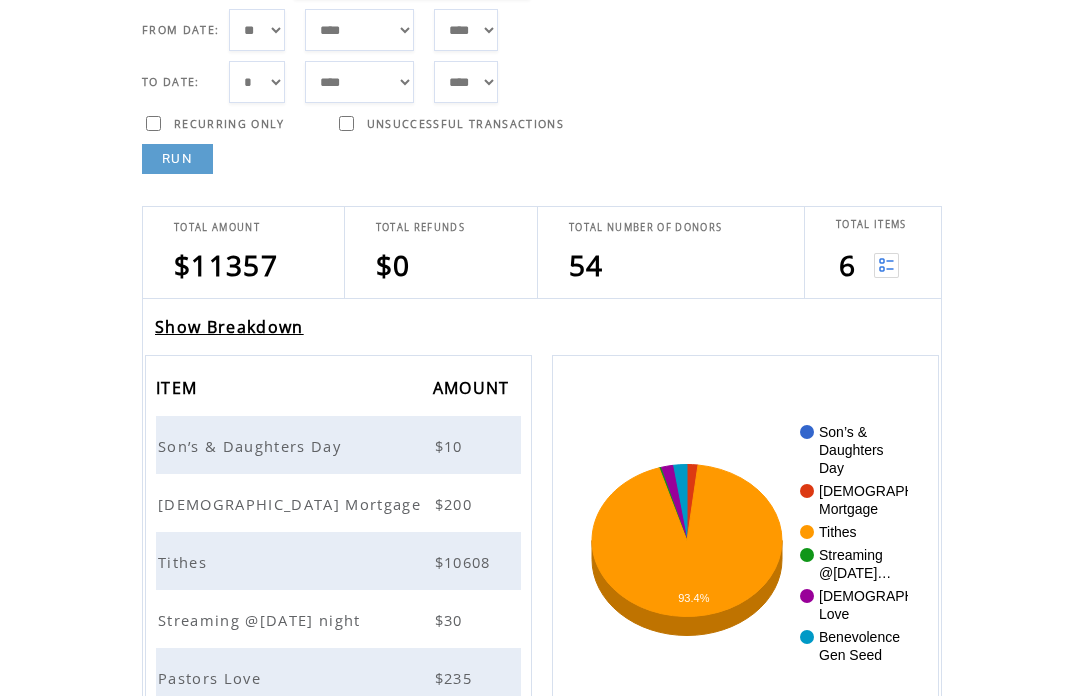 click on "Son’s & Daughters Day" at bounding box center (252, 446) 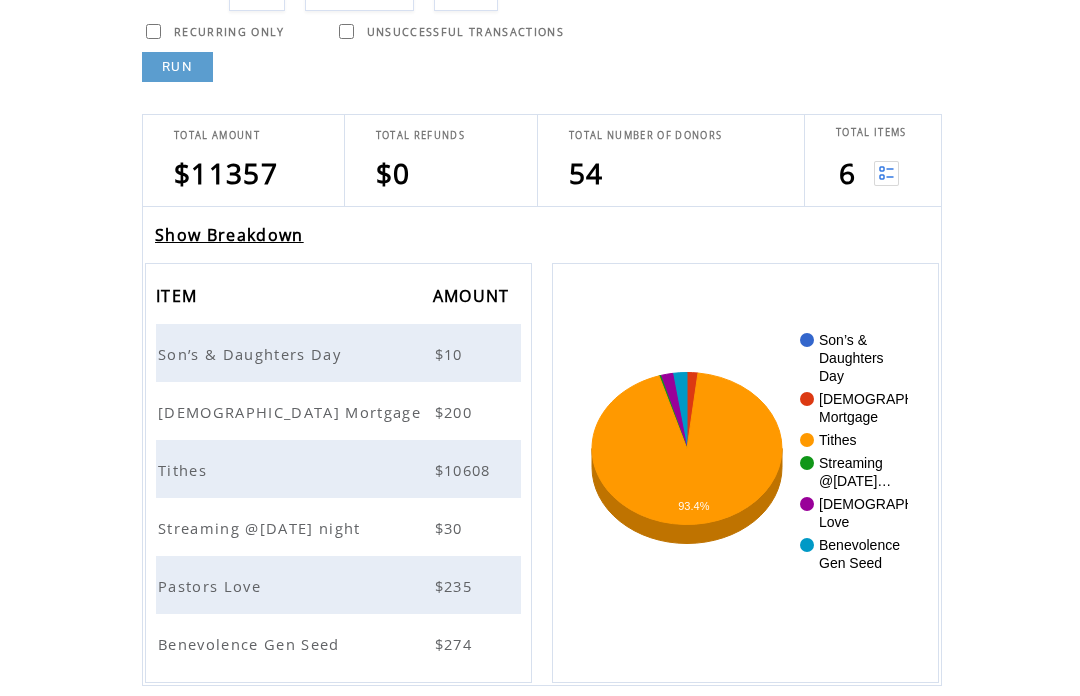 scroll, scrollTop: 307, scrollLeft: 0, axis: vertical 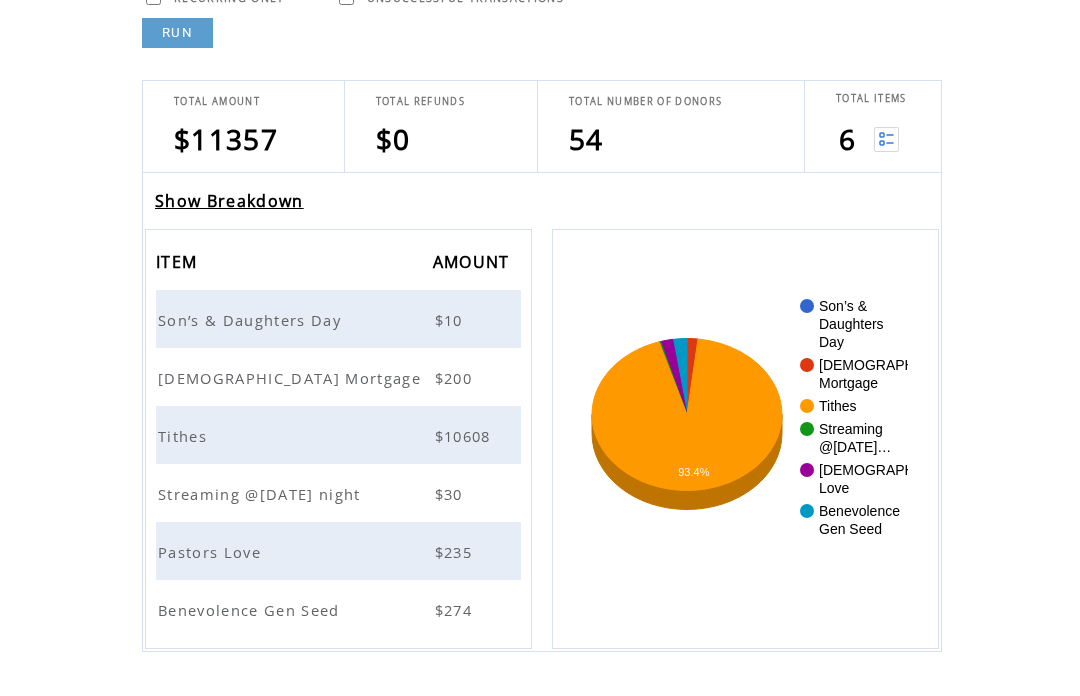 click on "Son’s & Daughters Day" at bounding box center [252, 320] 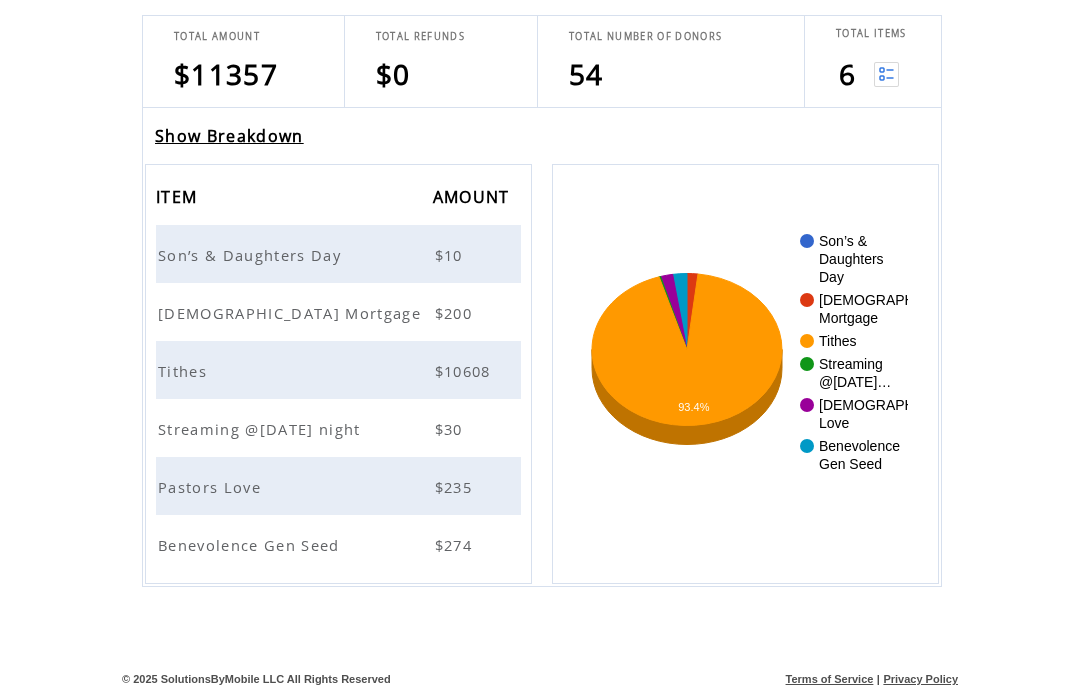 click on "Show Breakdown" at bounding box center (229, 137) 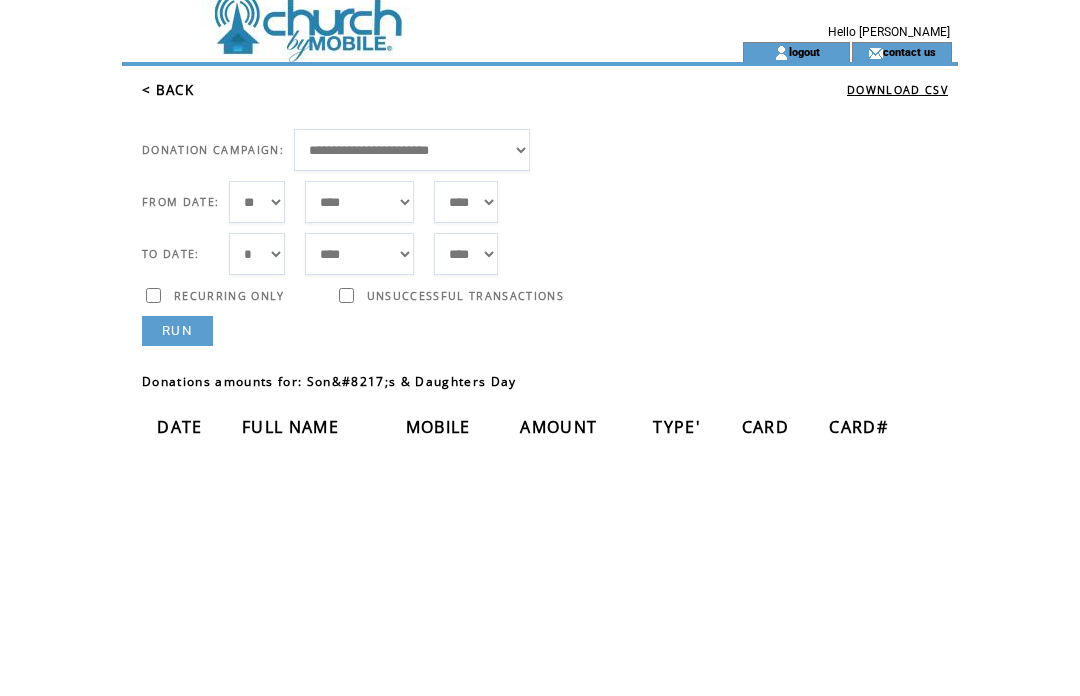 scroll, scrollTop: 8, scrollLeft: 0, axis: vertical 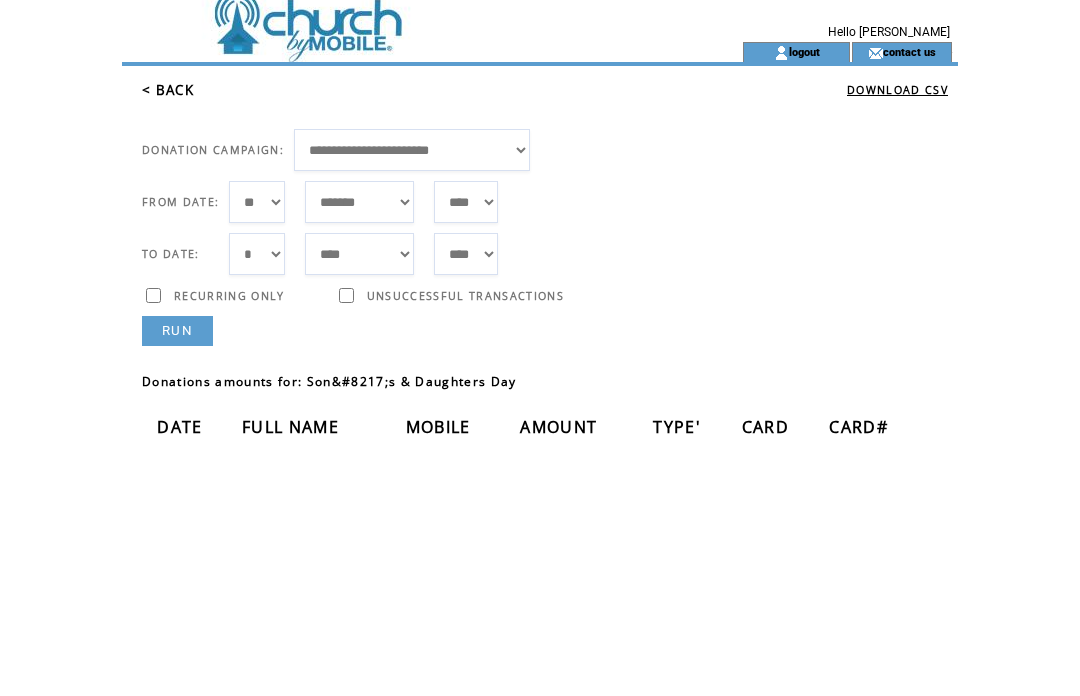 click on "*** 	 * 	 * 	 * 	 * 	 * 	 * 	 * 	 * 	 * 	 ** 	 ** 	 ** 	 ** 	 ** 	 ** 	 ** 	 ** 	 ** 	 ** 	 ** 	 ** 	 ** 	 ** 	 ** 	 ** 	 ** 	 ** 	 ** 	 ** 	 ** 	 **" at bounding box center [257, 202] 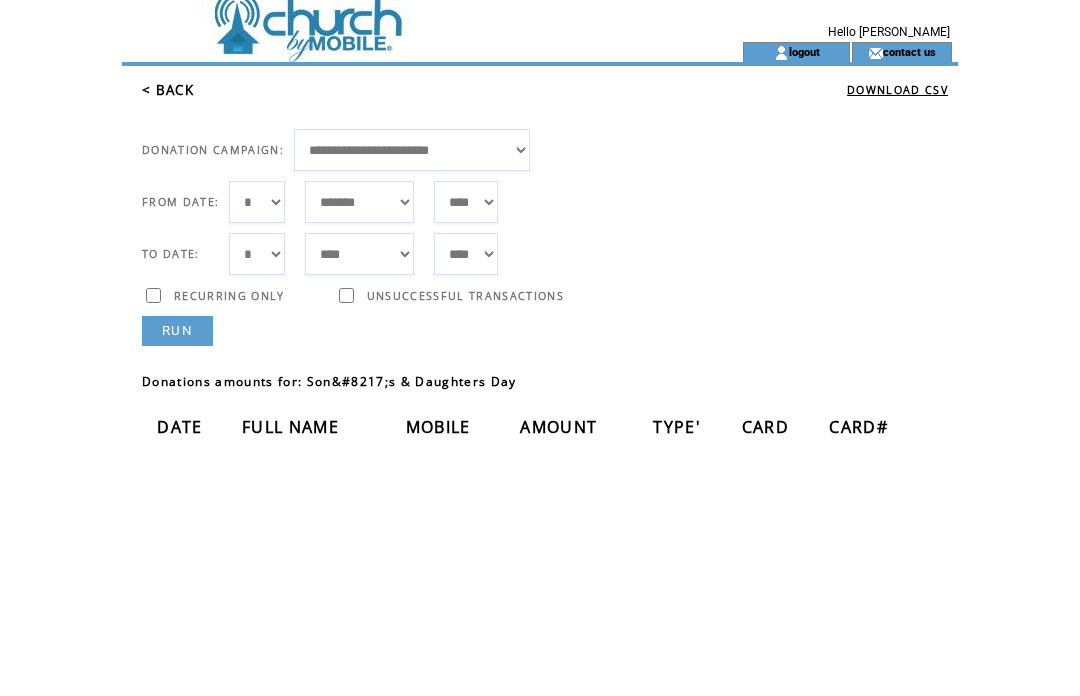 click on "RUN" at bounding box center (177, 331) 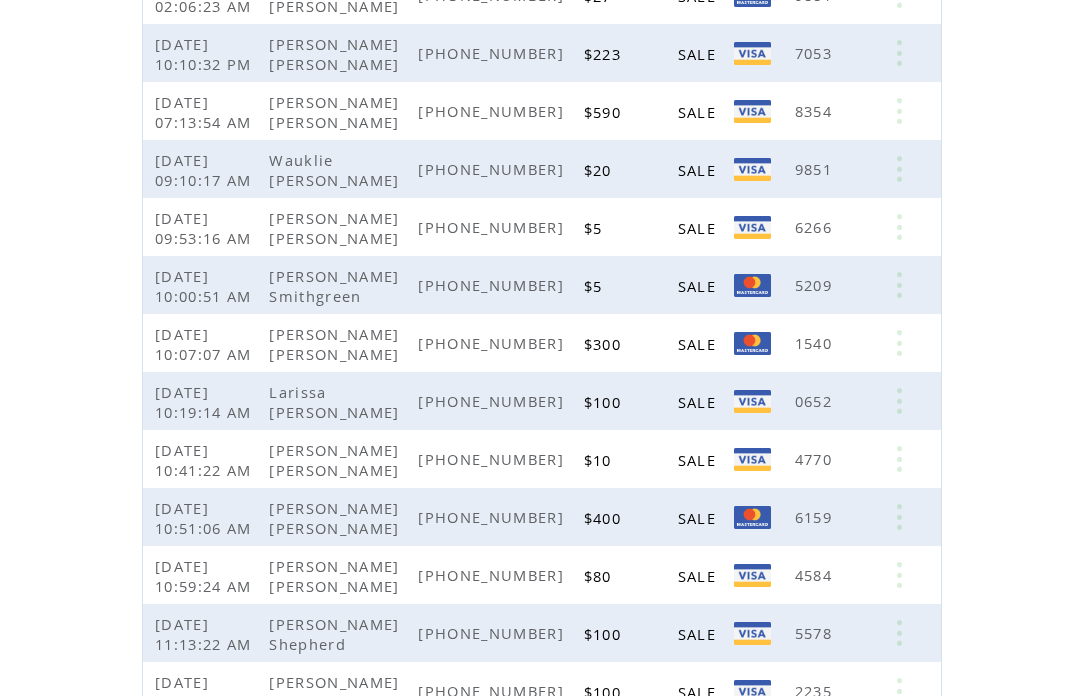 scroll, scrollTop: 1080, scrollLeft: 0, axis: vertical 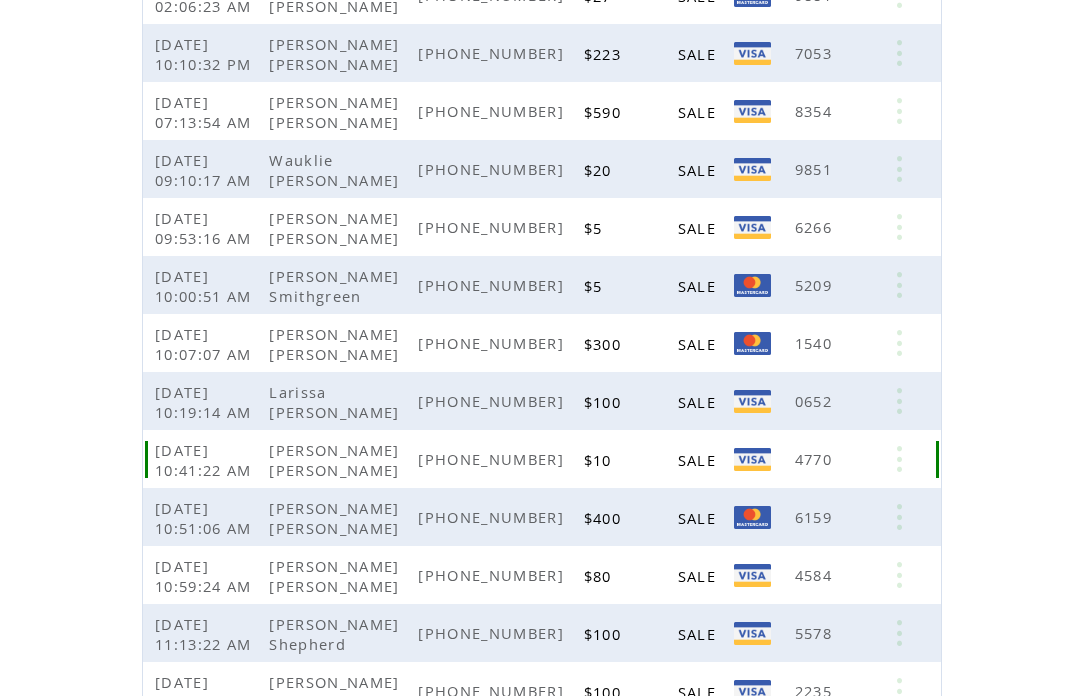 click on "Jessica Elliott" at bounding box center [336, 460] 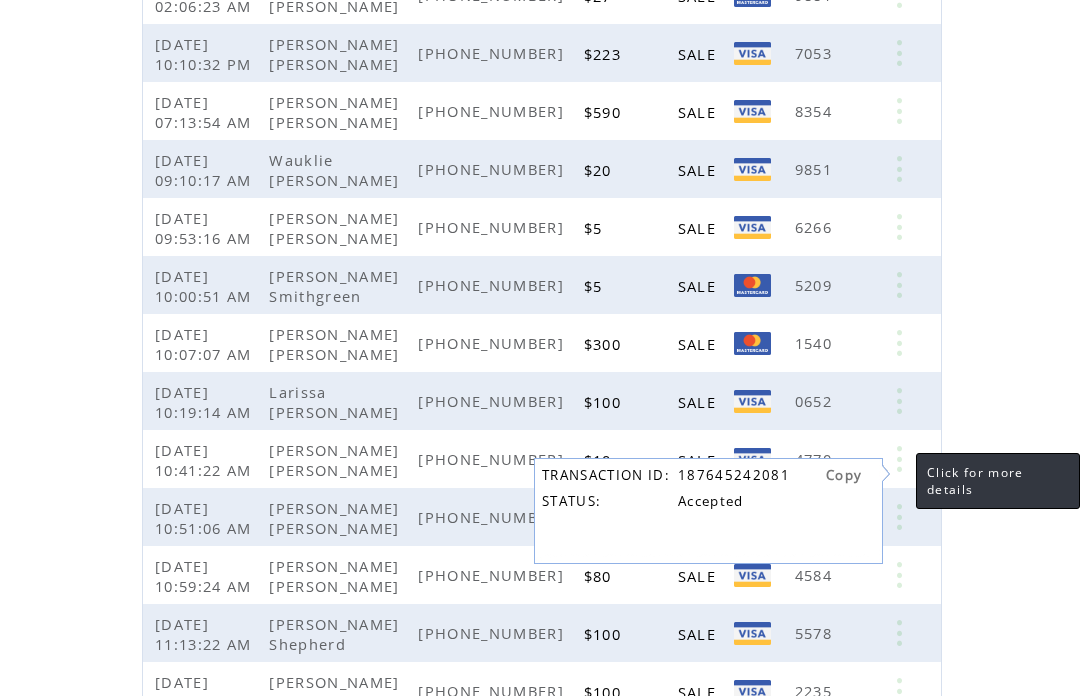 click on "**********" 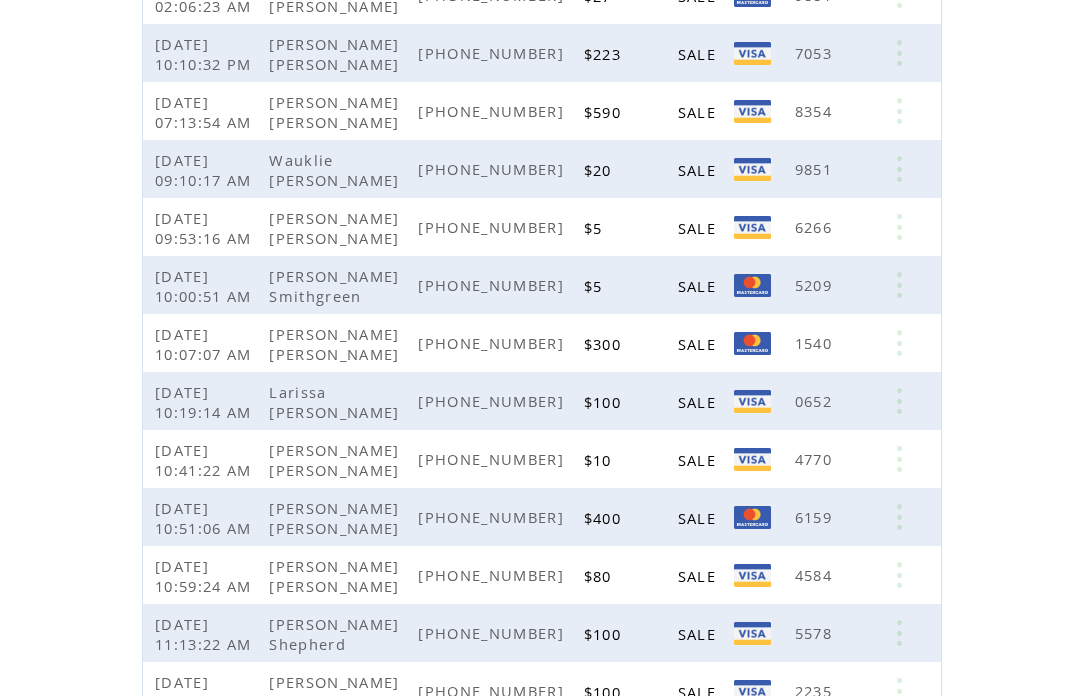 click on "Jessica Elliott" at bounding box center [336, 460] 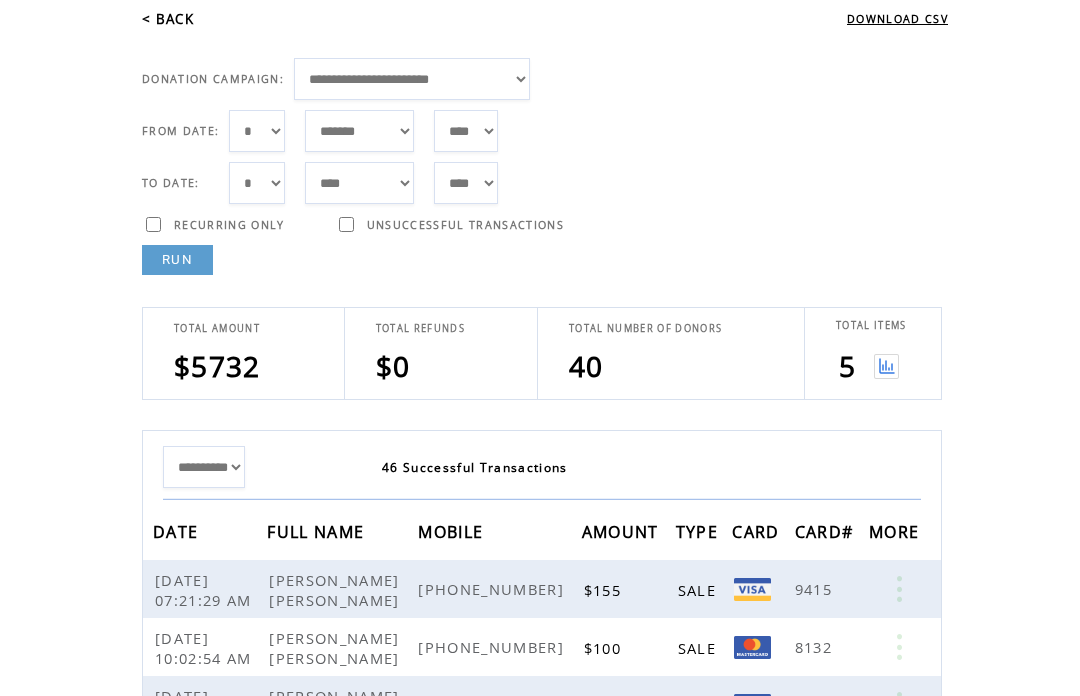 scroll, scrollTop: 0, scrollLeft: 0, axis: both 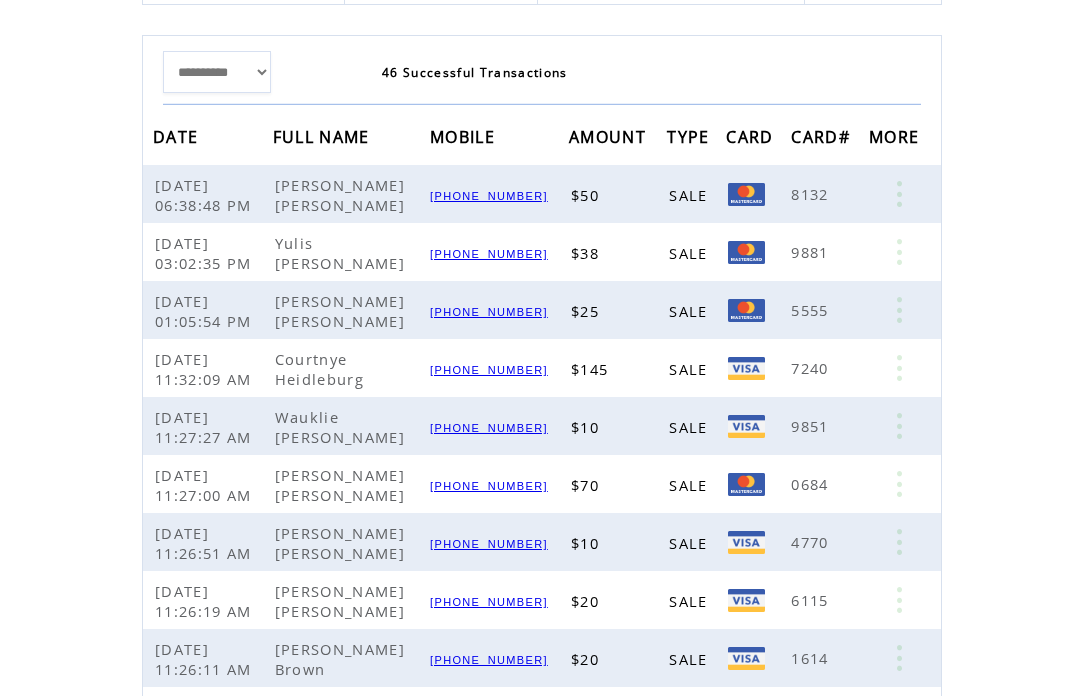 click on "07/06/2025 11:27:27 AM" at bounding box center [206, 427] 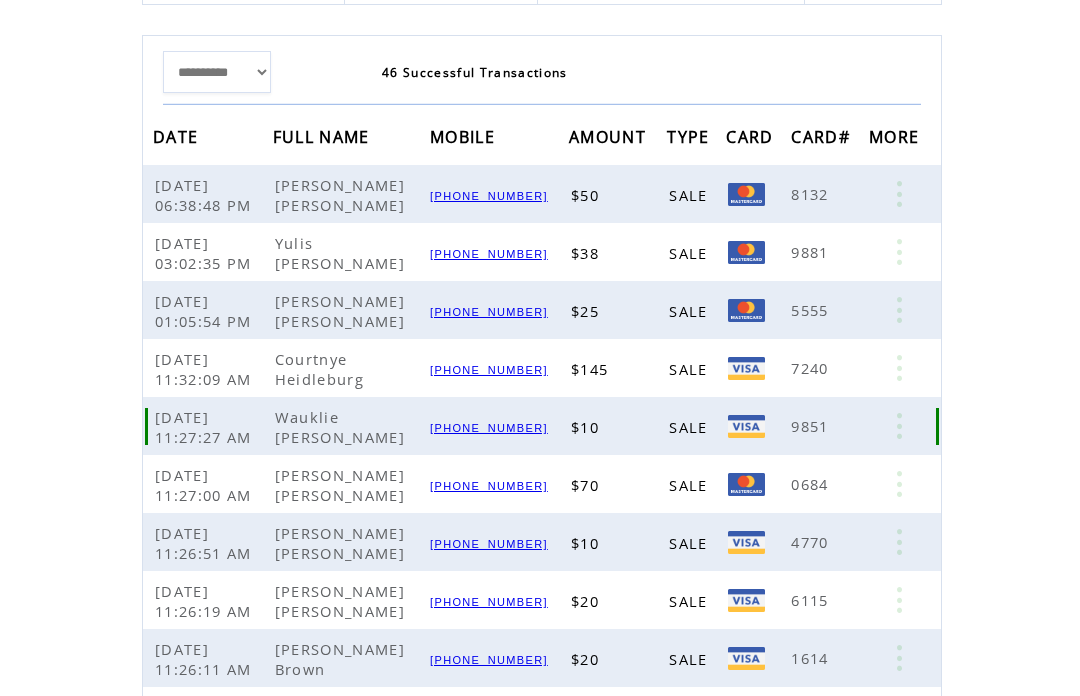 click on "07/06/2025 11:27:27 AM" at bounding box center [206, 427] 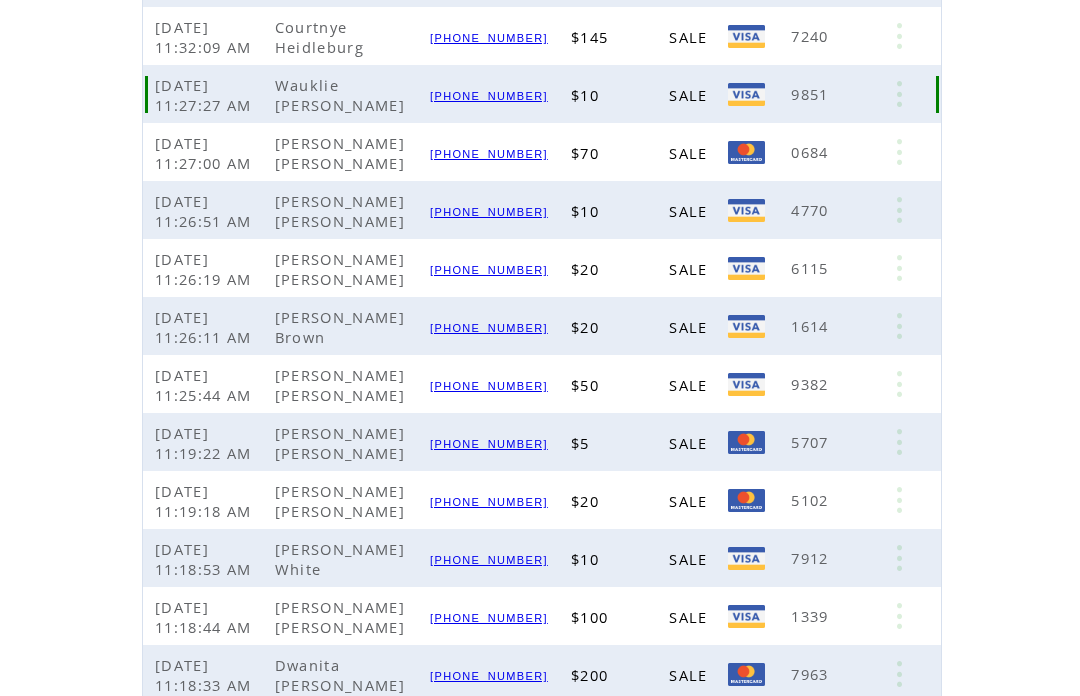scroll, scrollTop: 807, scrollLeft: 0, axis: vertical 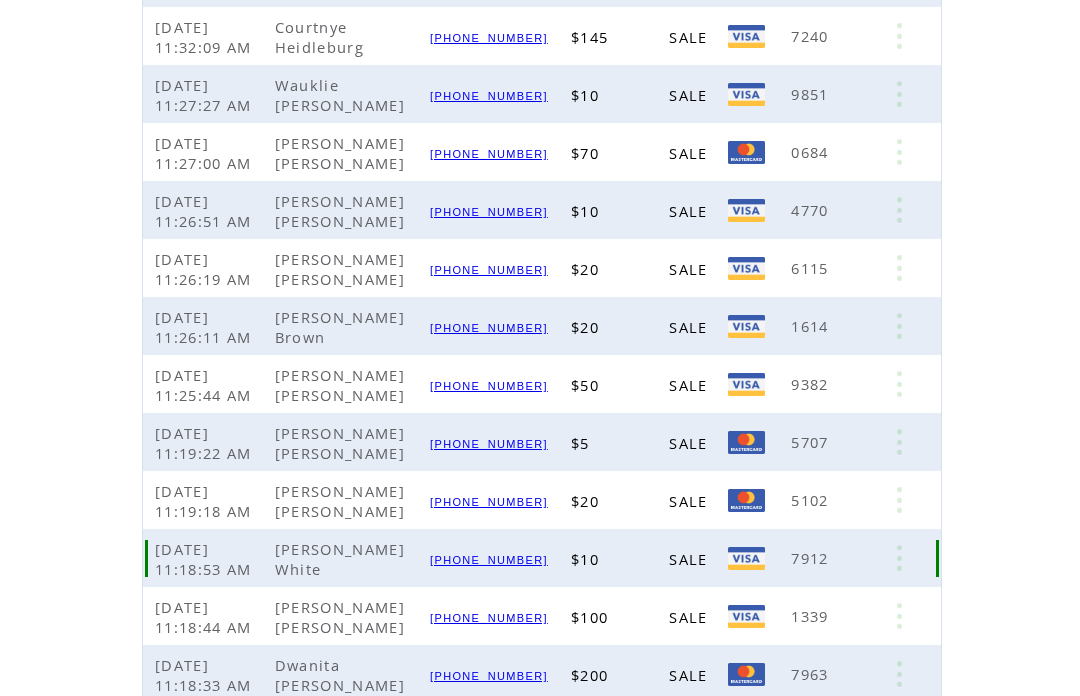 click at bounding box center (899, 558) 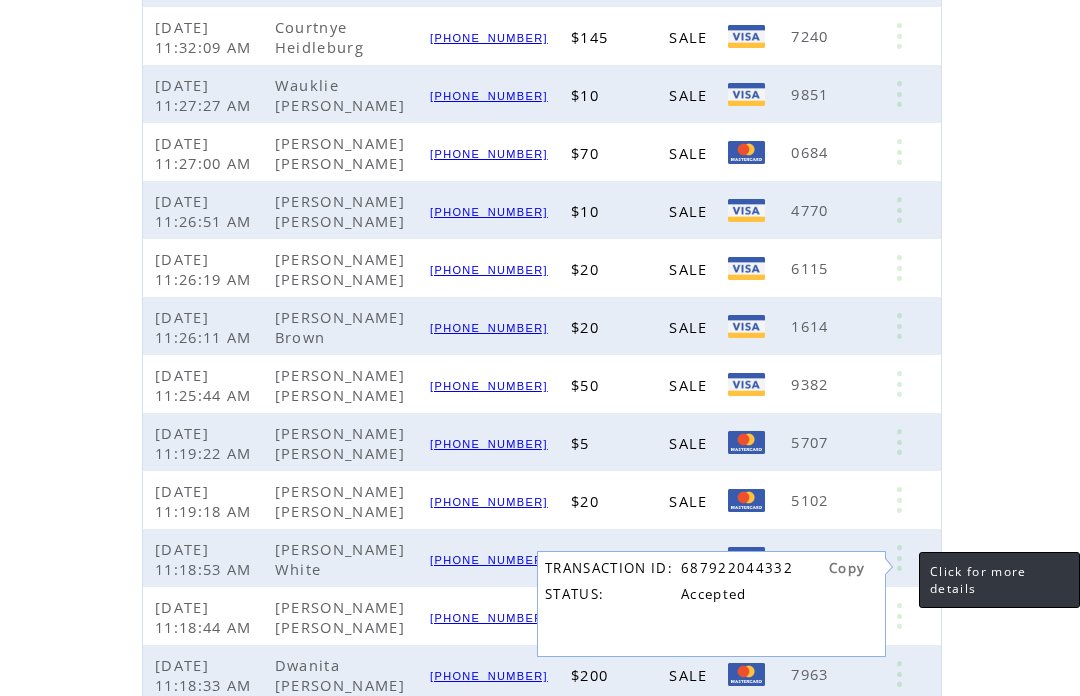 click on "**********" 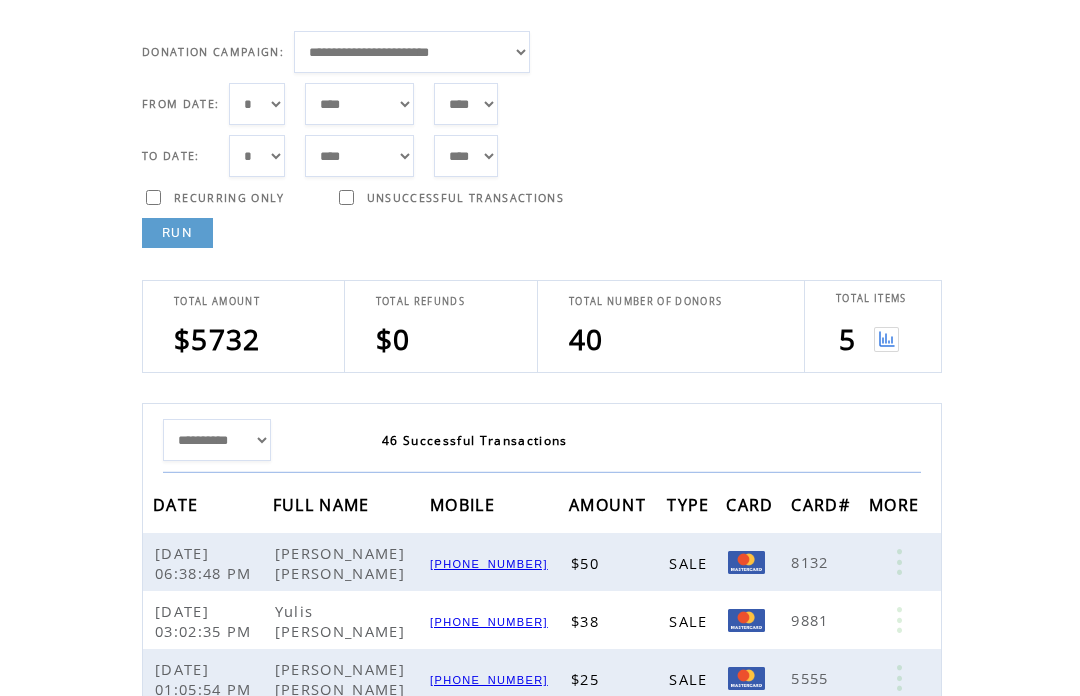 scroll, scrollTop: 104, scrollLeft: 0, axis: vertical 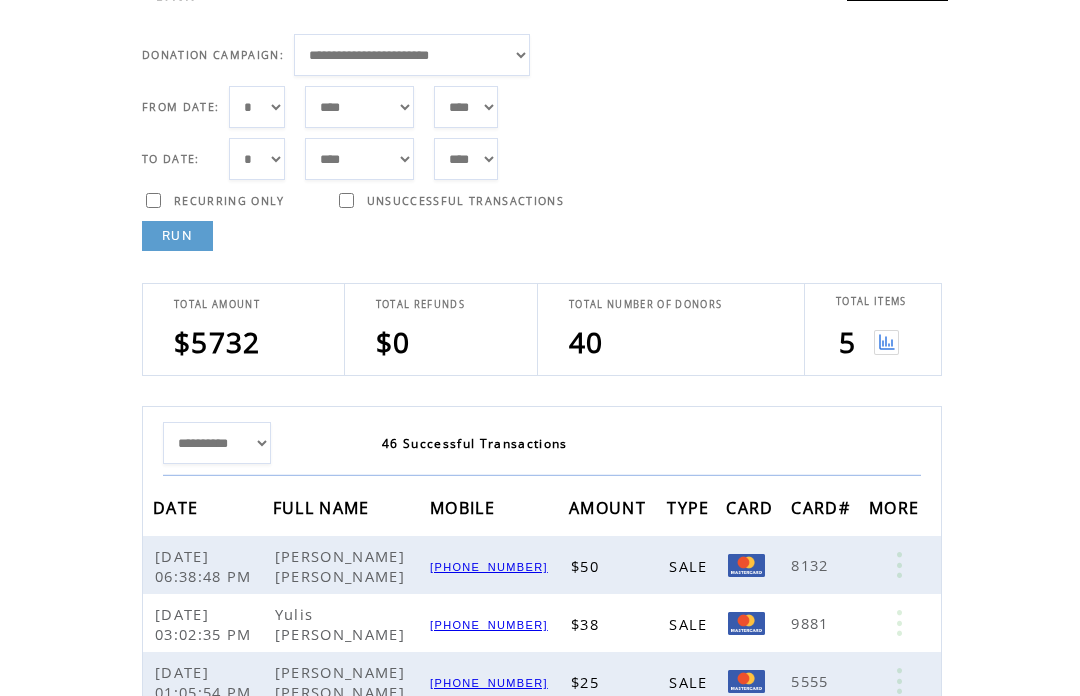 click at bounding box center (886, 342) 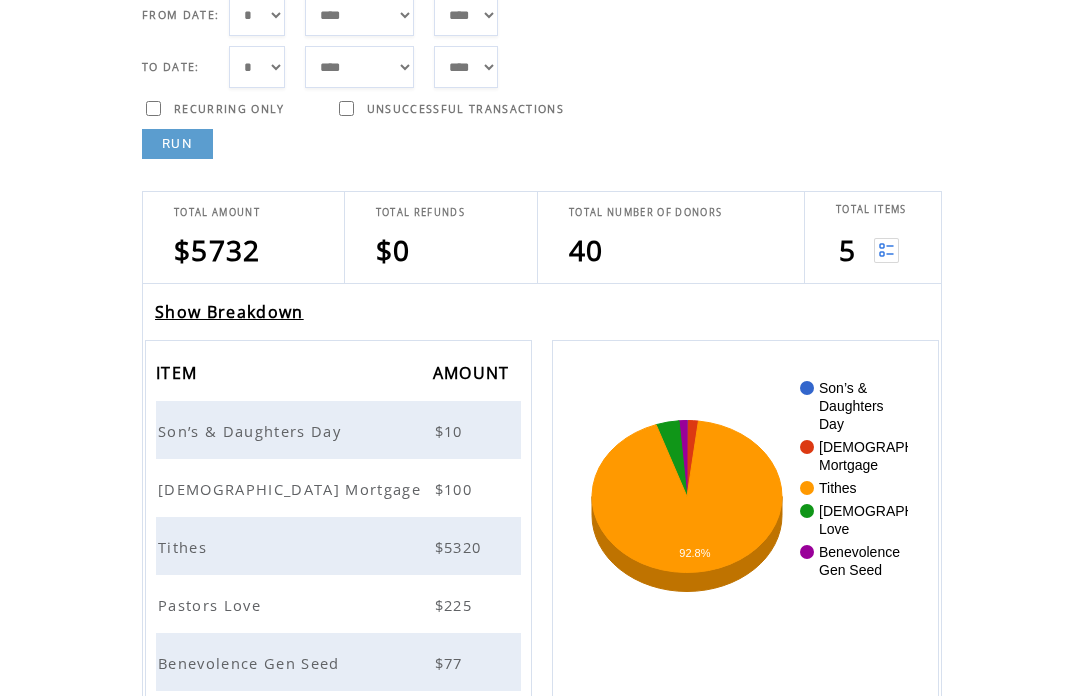 scroll, scrollTop: 199, scrollLeft: 0, axis: vertical 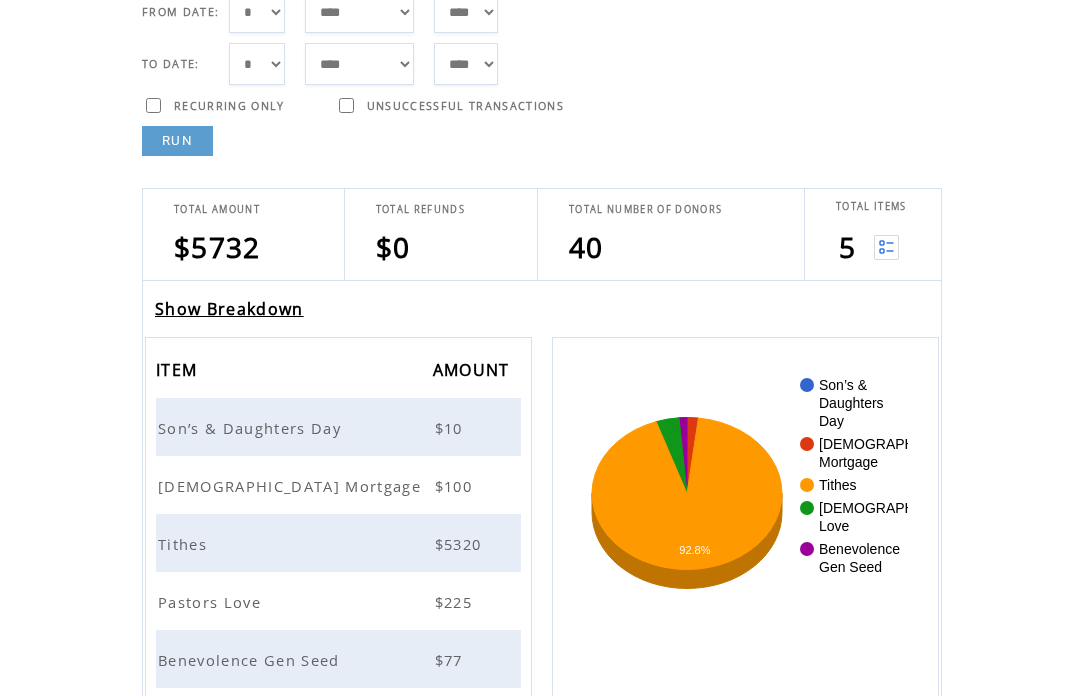 click on "Son’s & Daughters Day" at bounding box center [252, 428] 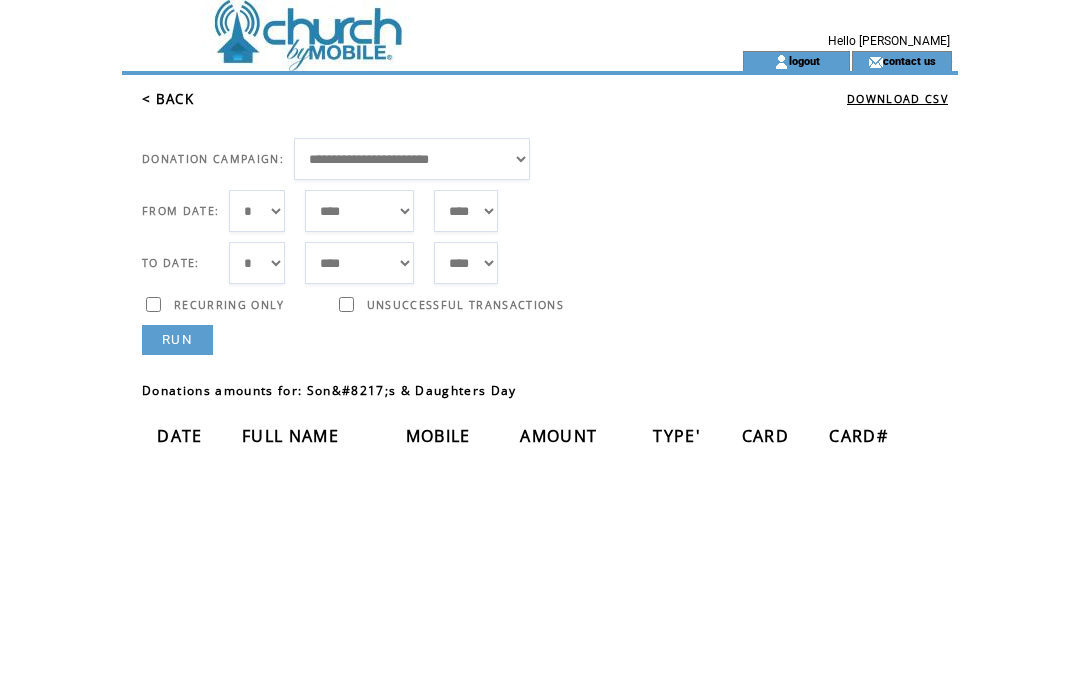 scroll, scrollTop: 0, scrollLeft: 0, axis: both 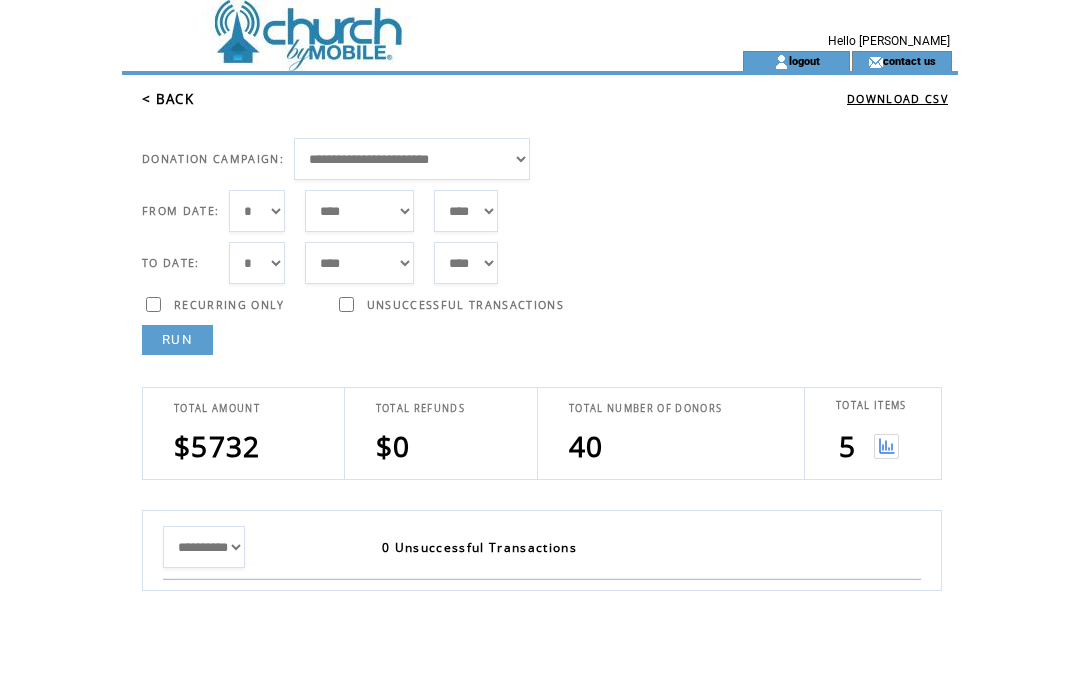 click on "RUN" at bounding box center (177, 340) 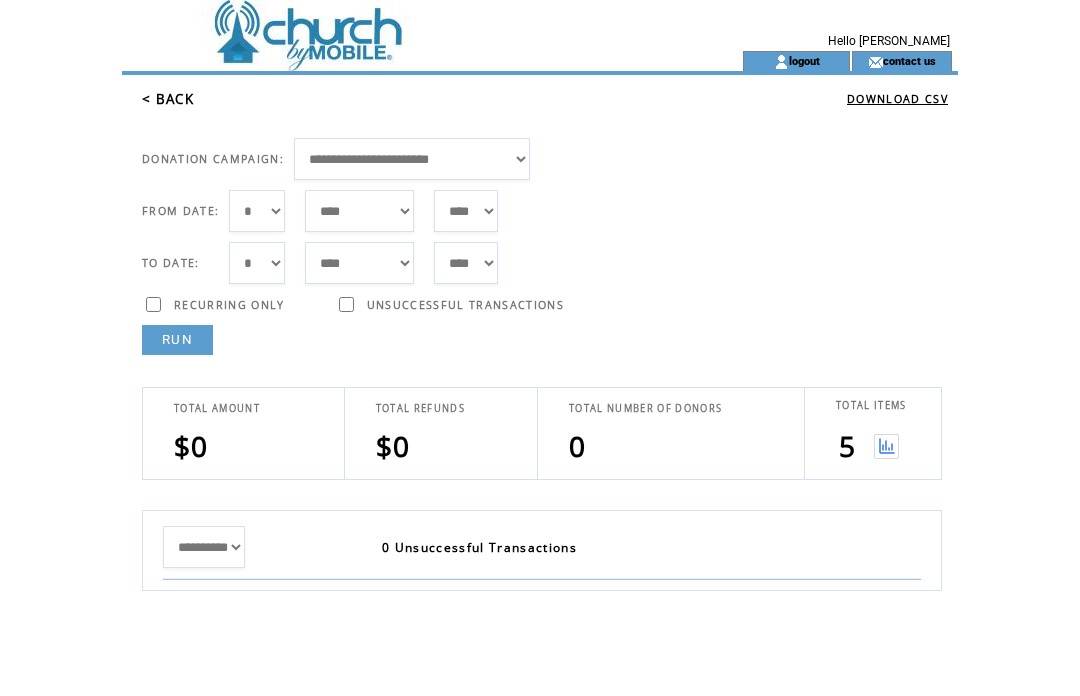 click on "***** 	 ******* 	 ******** 	 ***** 	 ***** 	 *** 	 **** 	 **** 	 ****** 	 ********* 	 ******* 	 ******** 	 ********" at bounding box center (359, 211) 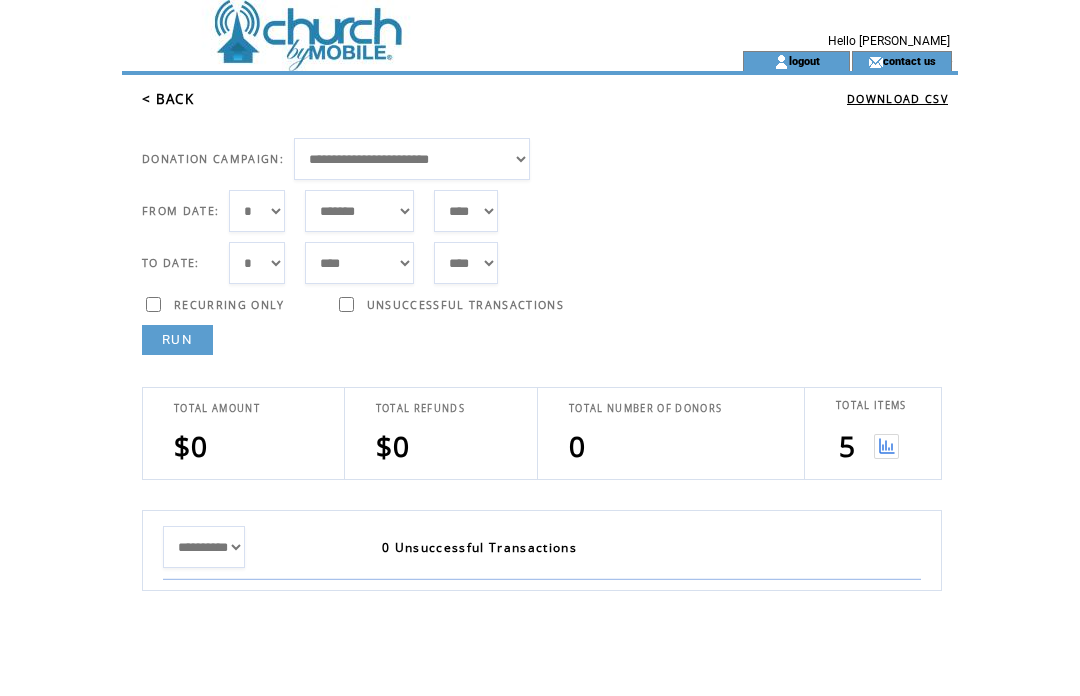 click on "RUN" at bounding box center (177, 340) 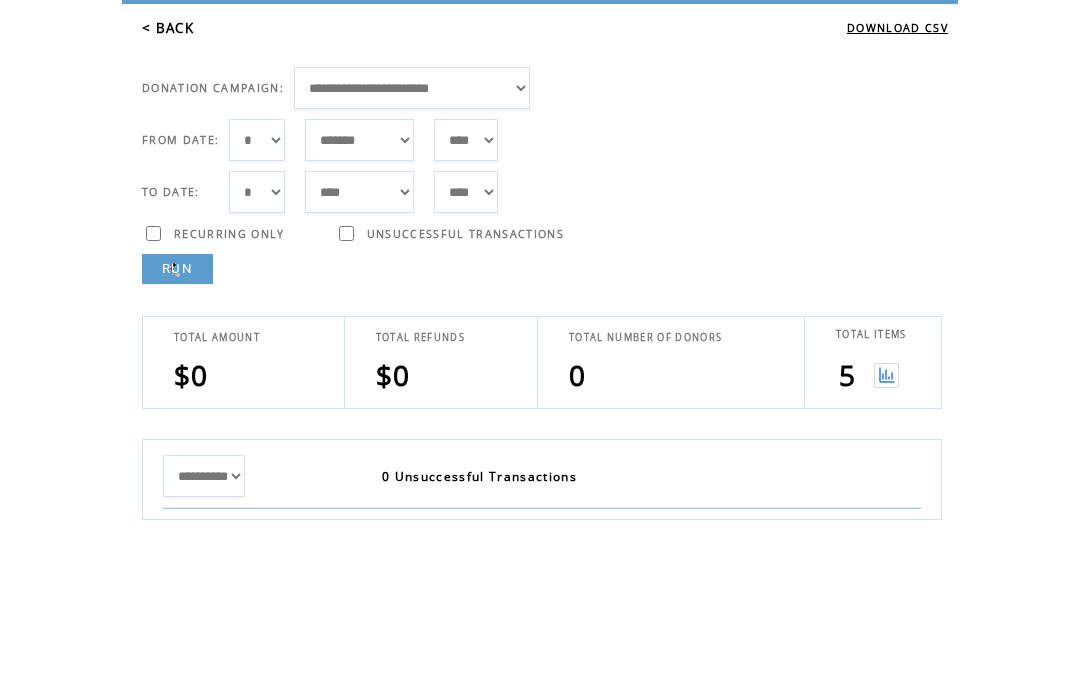 scroll, scrollTop: 106, scrollLeft: 0, axis: vertical 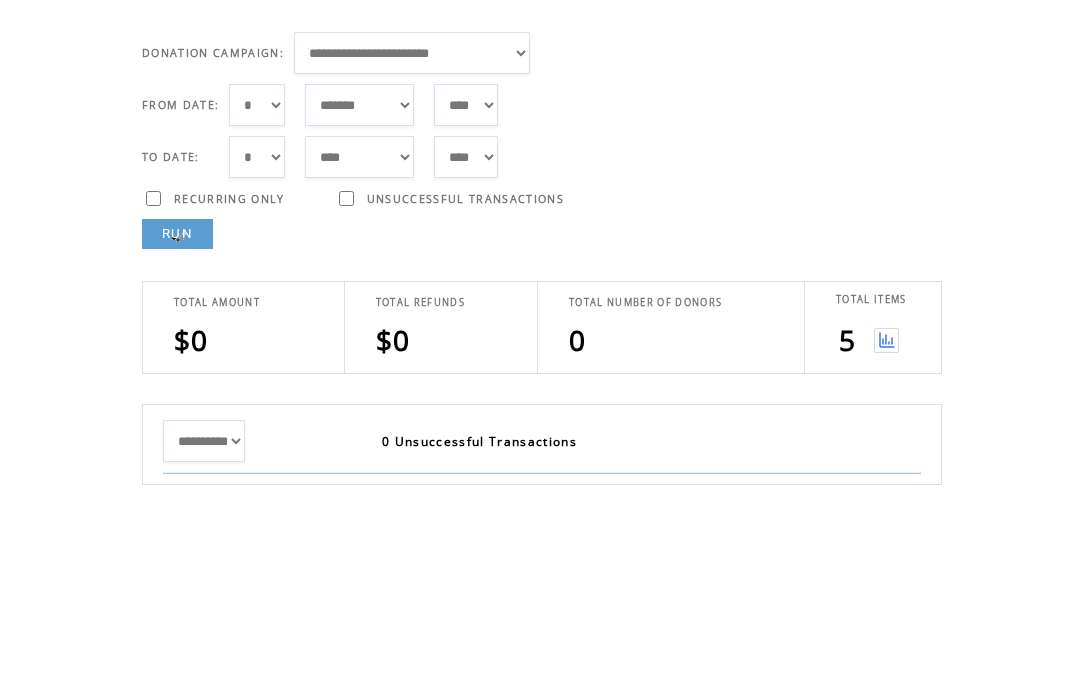 click at bounding box center [886, 340] 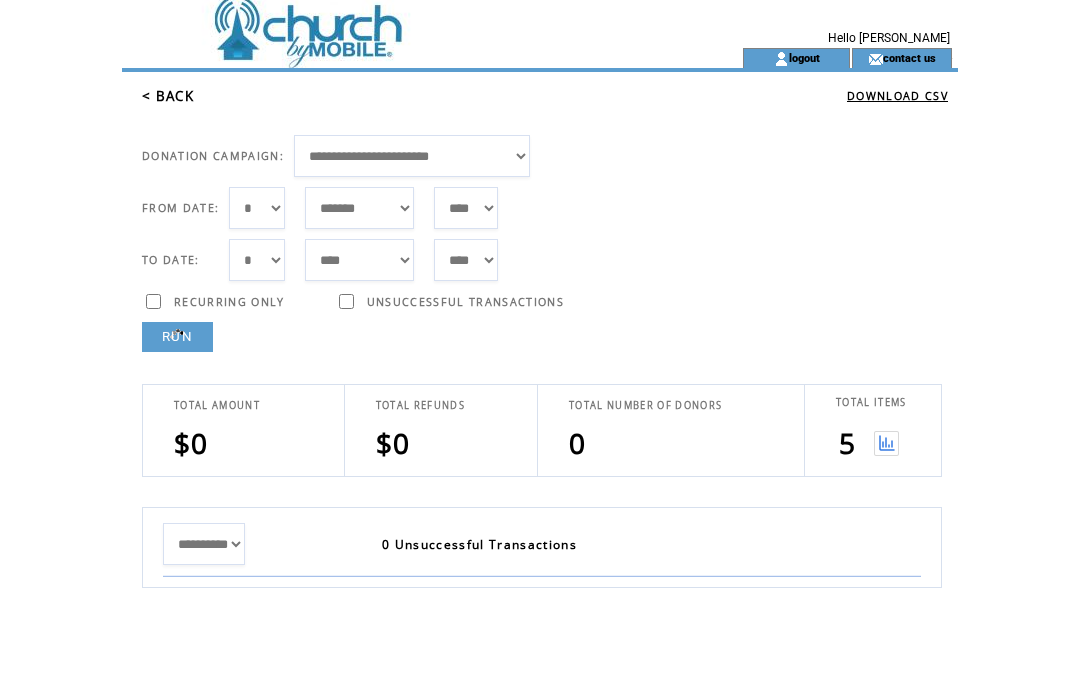 scroll, scrollTop: 0, scrollLeft: 0, axis: both 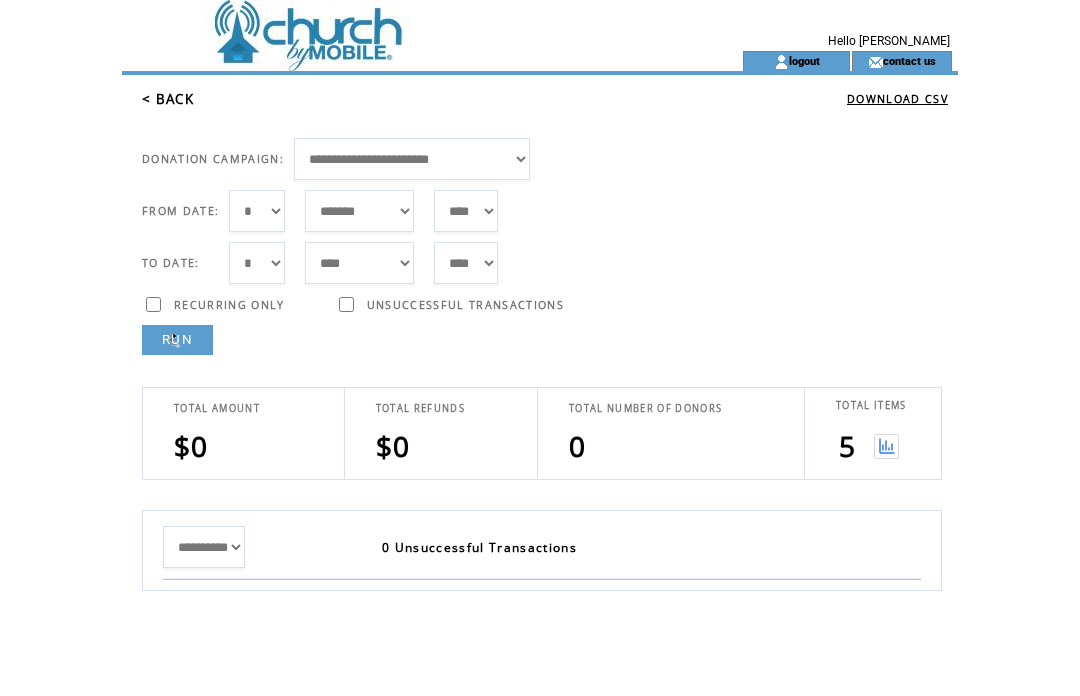 click on "< BACK" at bounding box center (168, 99) 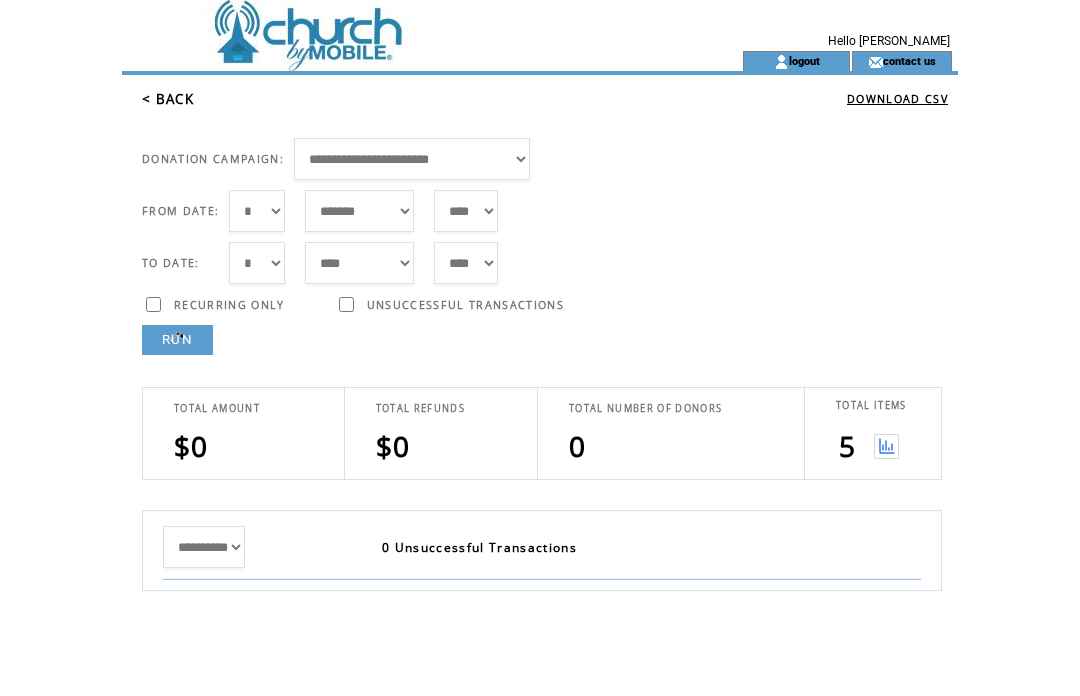 click on "***** 	 ******* 	 ******** 	 ***** 	 ***** 	 *** 	 **** 	 **** 	 ****** 	 ********* 	 ******* 	 ******** 	 ********" at bounding box center (359, 263) 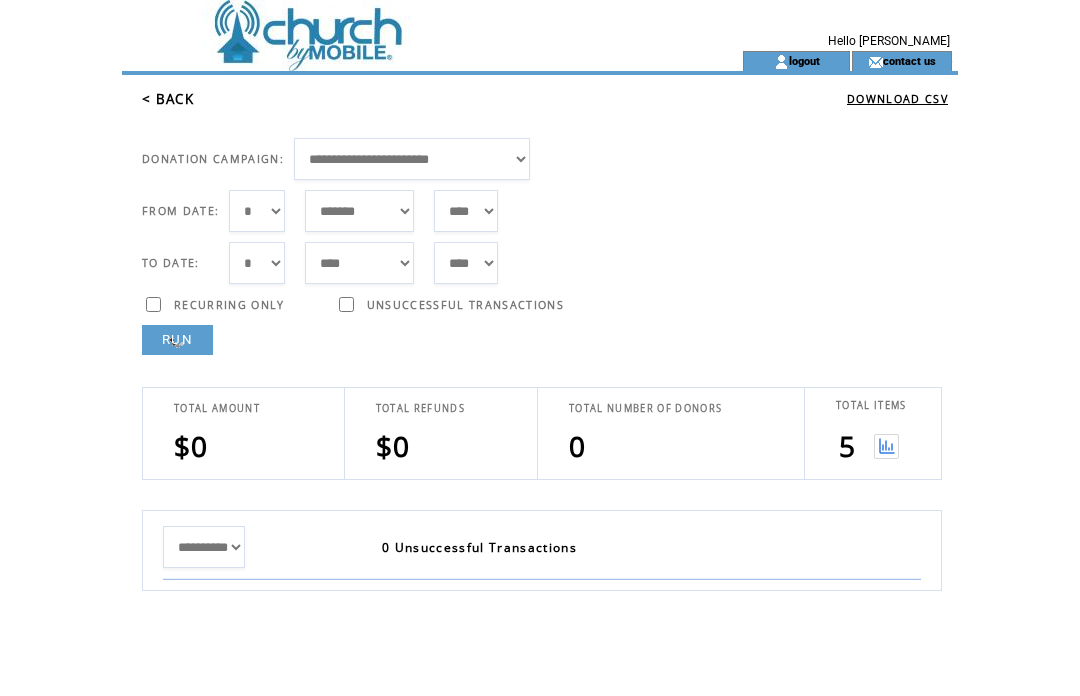 click on "RUN" at bounding box center (177, 340) 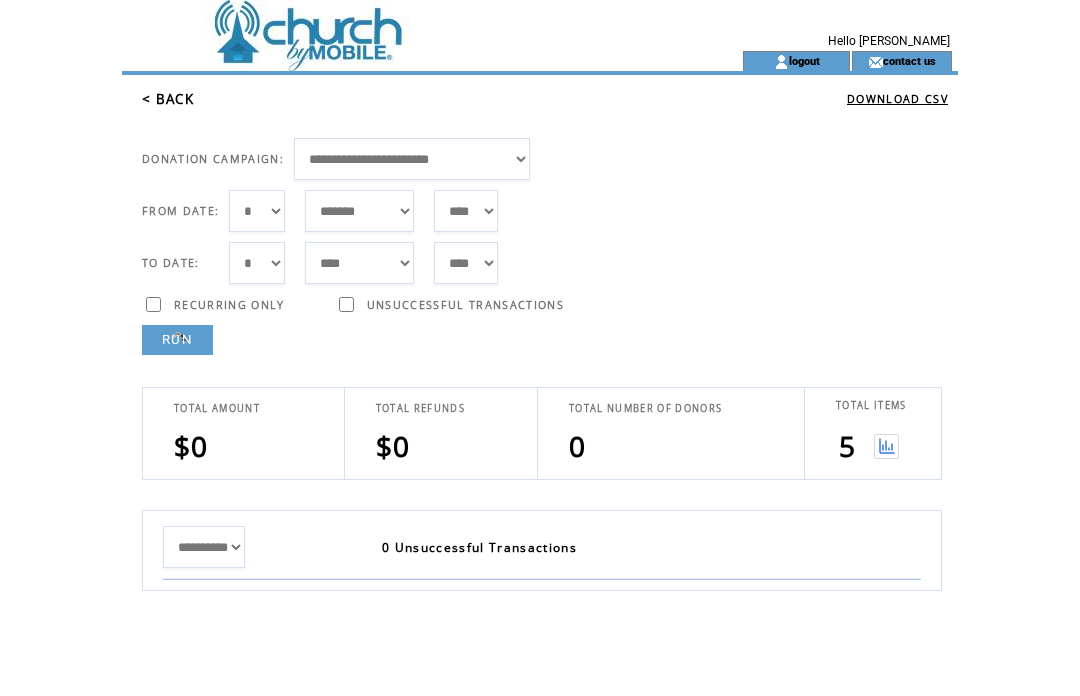 click on "***** 	 ******* 	 ******** 	 ***** 	 ***** 	 *** 	 **** 	 **** 	 ****** 	 ********* 	 ******* 	 ******** 	 ********" at bounding box center [359, 211] 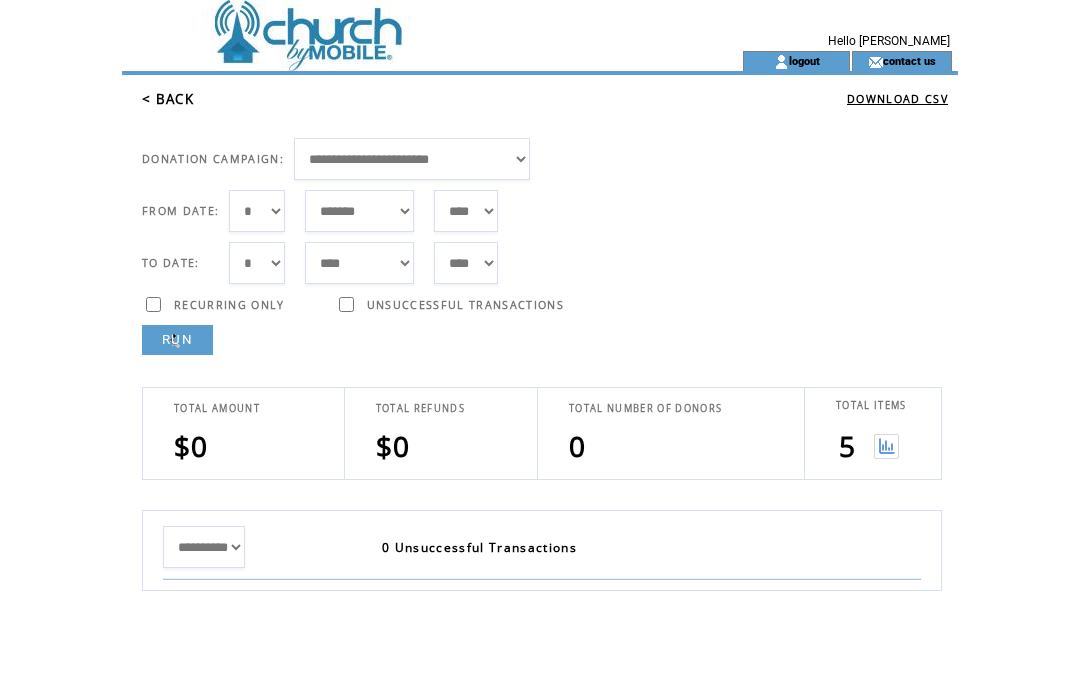 click on "*** 	 * 	 * 	 * 	 * 	 * 	 * 	 * 	 * 	 * 	 ** 	 ** 	 ** 	 ** 	 ** 	 ** 	 ** 	 ** 	 ** 	 ** 	 ** 	 ** 	 ** 	 ** 	 ** 	 ** 	 ** 	 ** 	 ** 	 ** 	 ** 	 **" at bounding box center (257, 211) 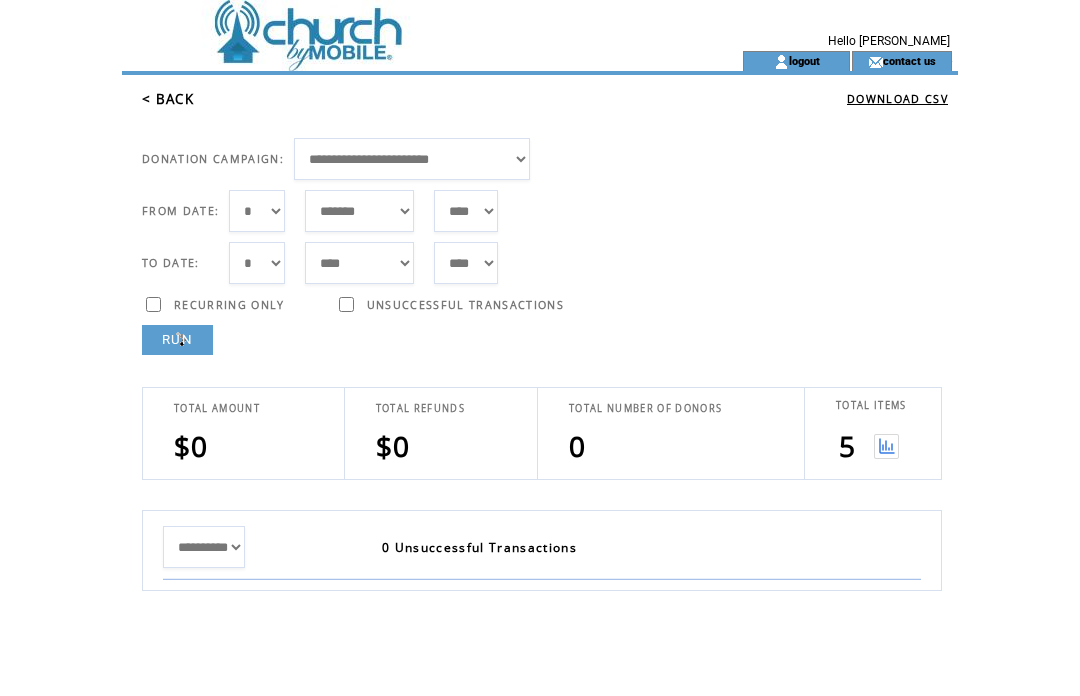 select on "**" 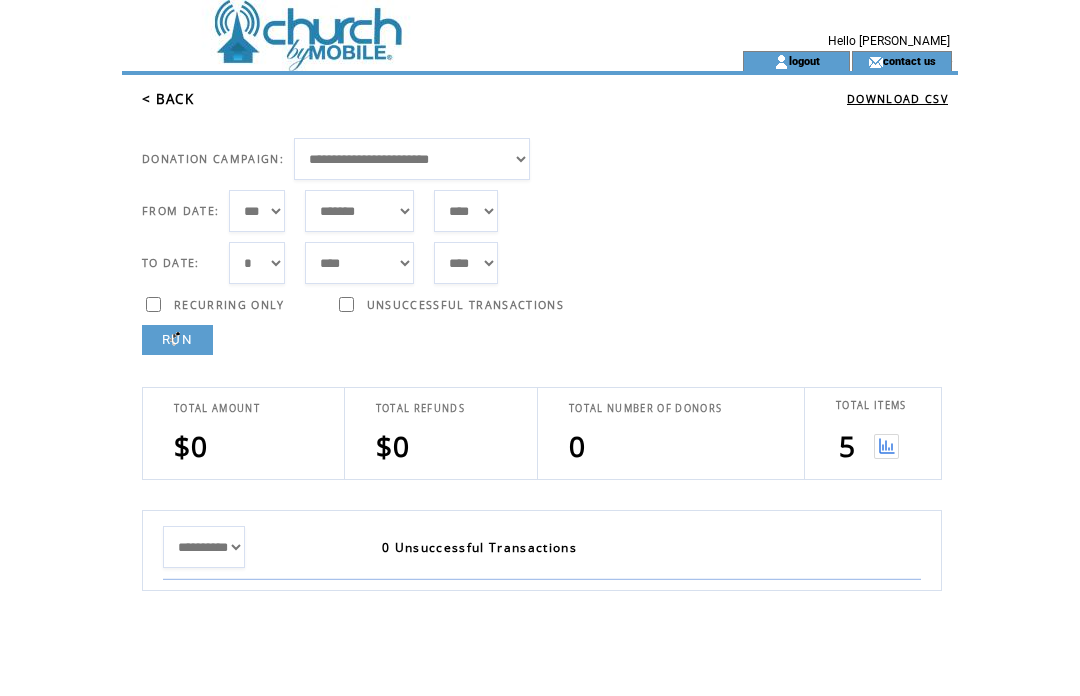 click on "RUN" at bounding box center [177, 340] 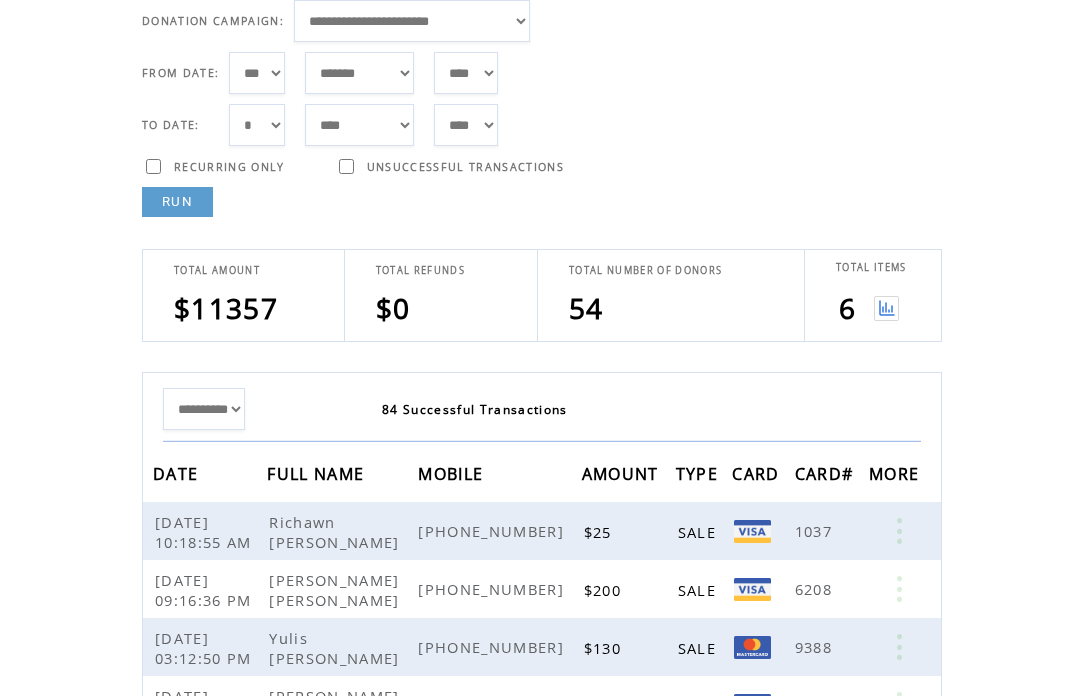 scroll, scrollTop: 141, scrollLeft: 0, axis: vertical 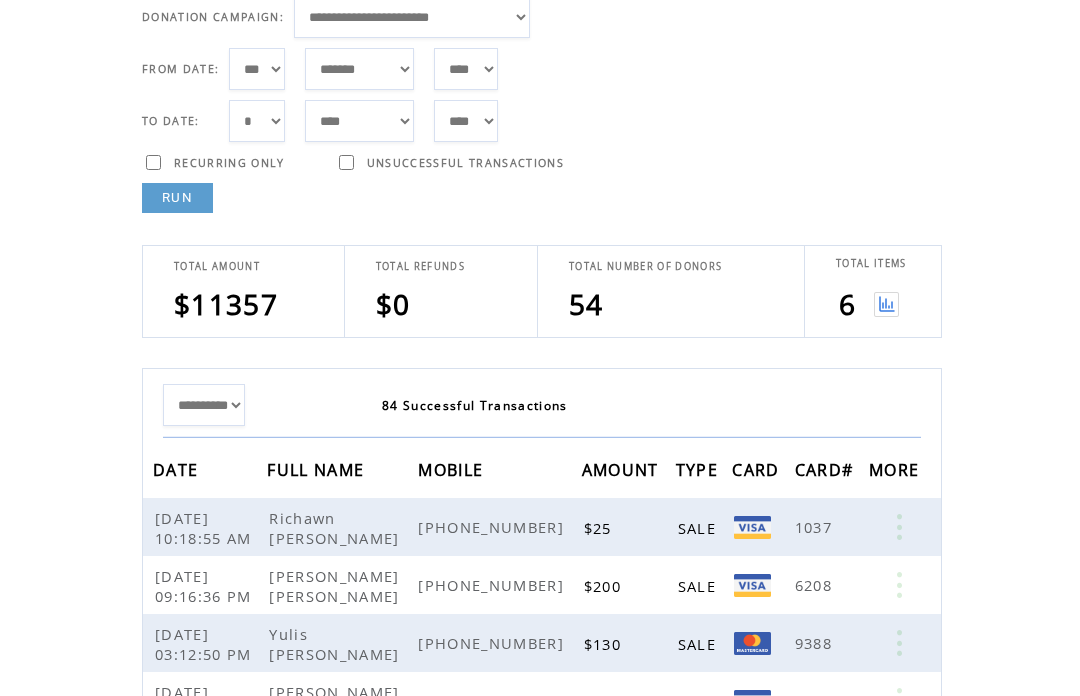 click at bounding box center (886, 305) 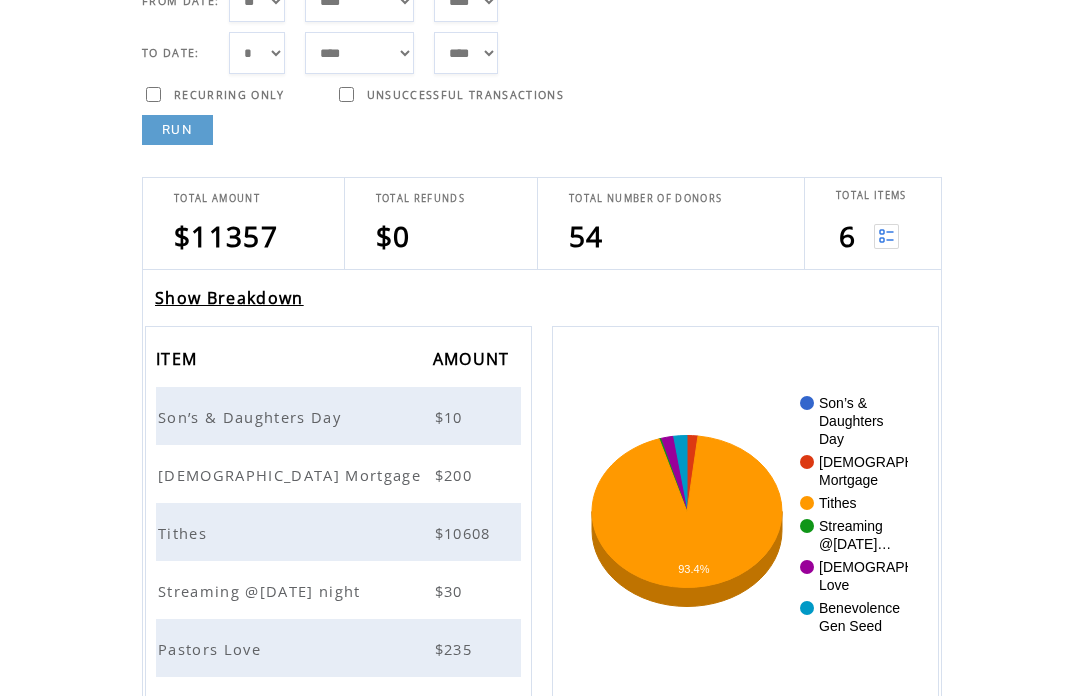 scroll, scrollTop: 214, scrollLeft: 0, axis: vertical 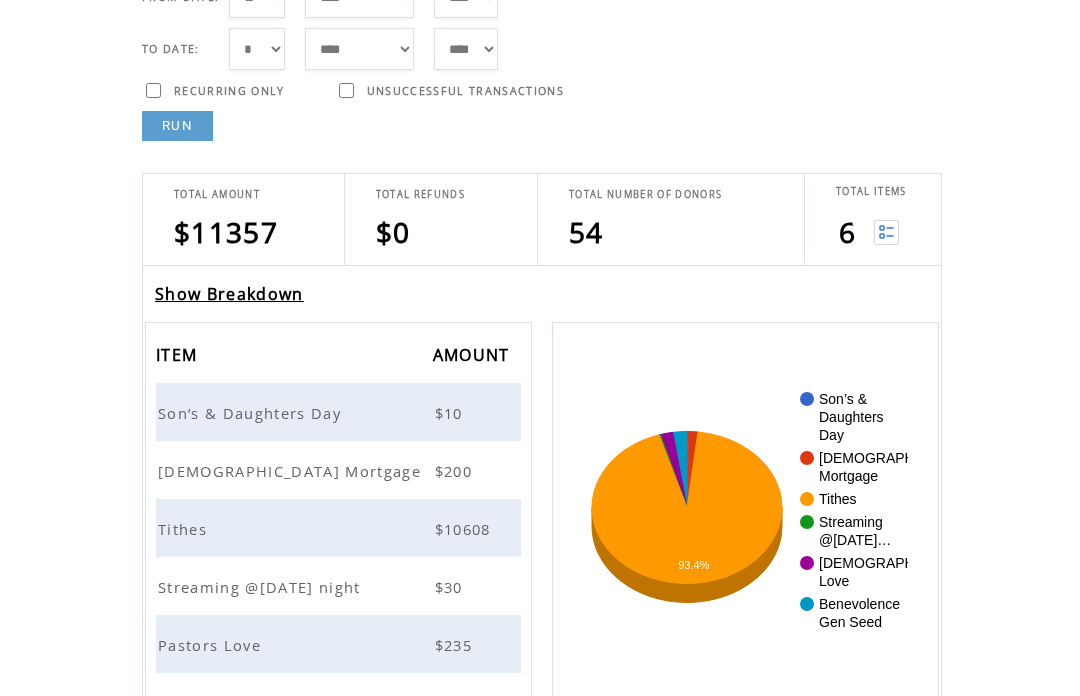 click on "Son’s & Daughters Day" at bounding box center (252, 413) 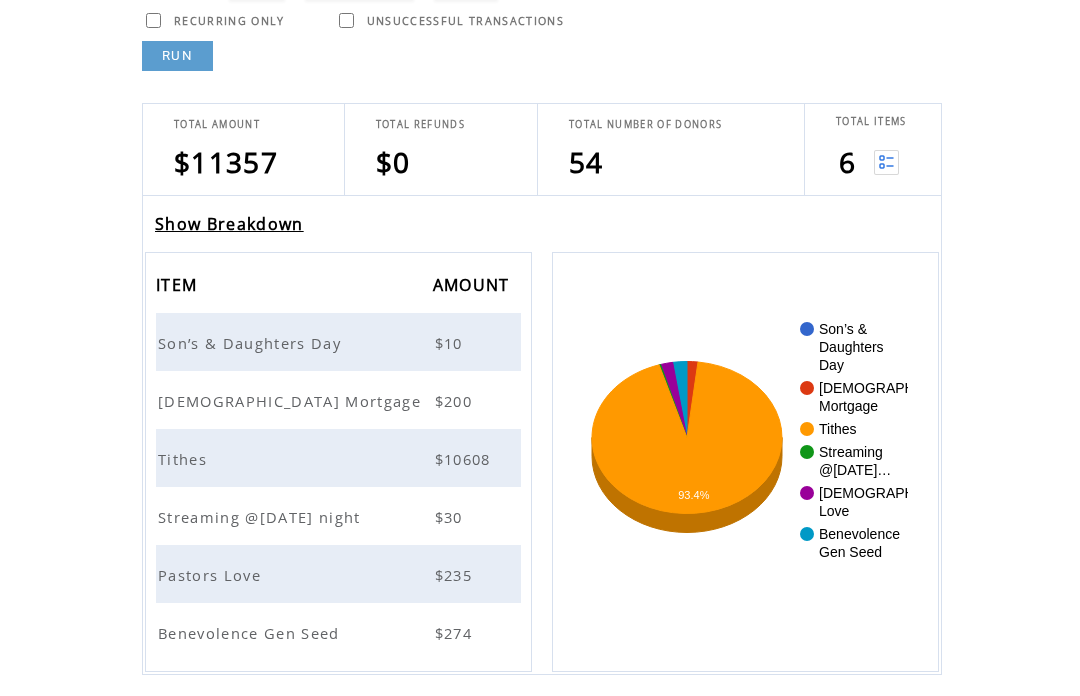 click on "[DEMOGRAPHIC_DATA] Mortgage" at bounding box center [292, 402] 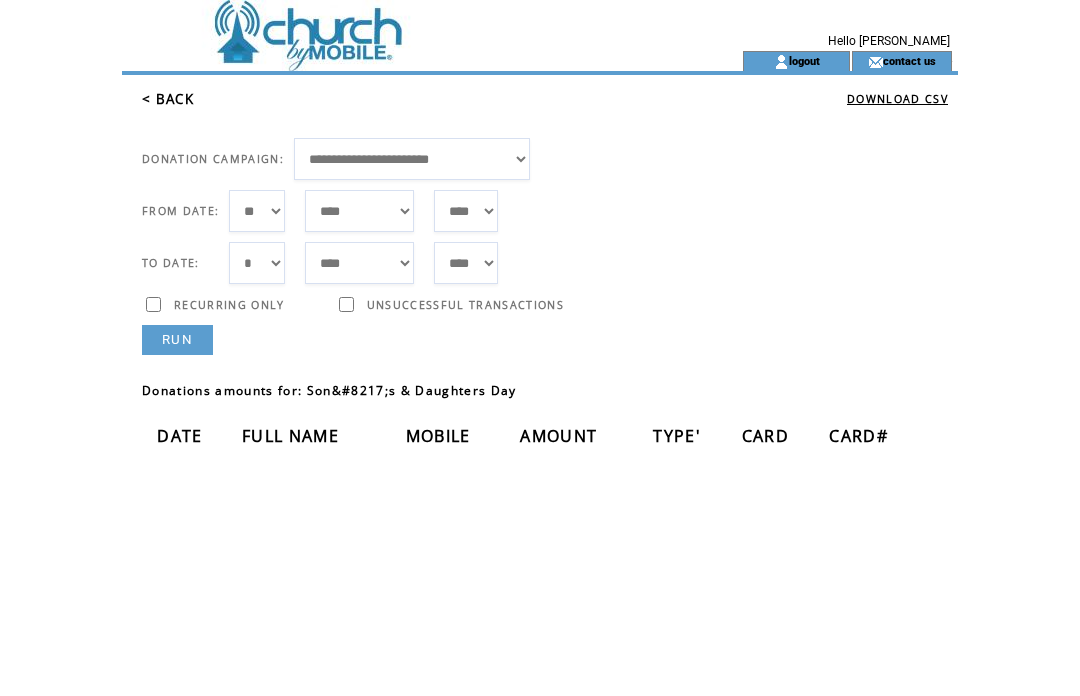 scroll, scrollTop: 0, scrollLeft: 0, axis: both 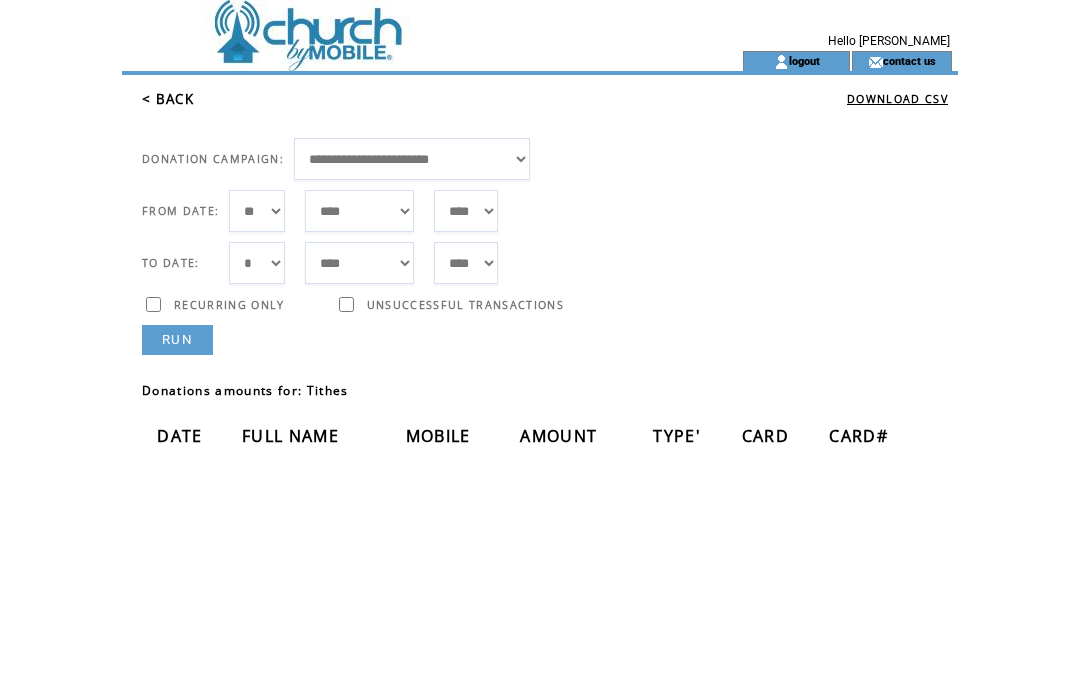 click on "< BACK" at bounding box center (168, 99) 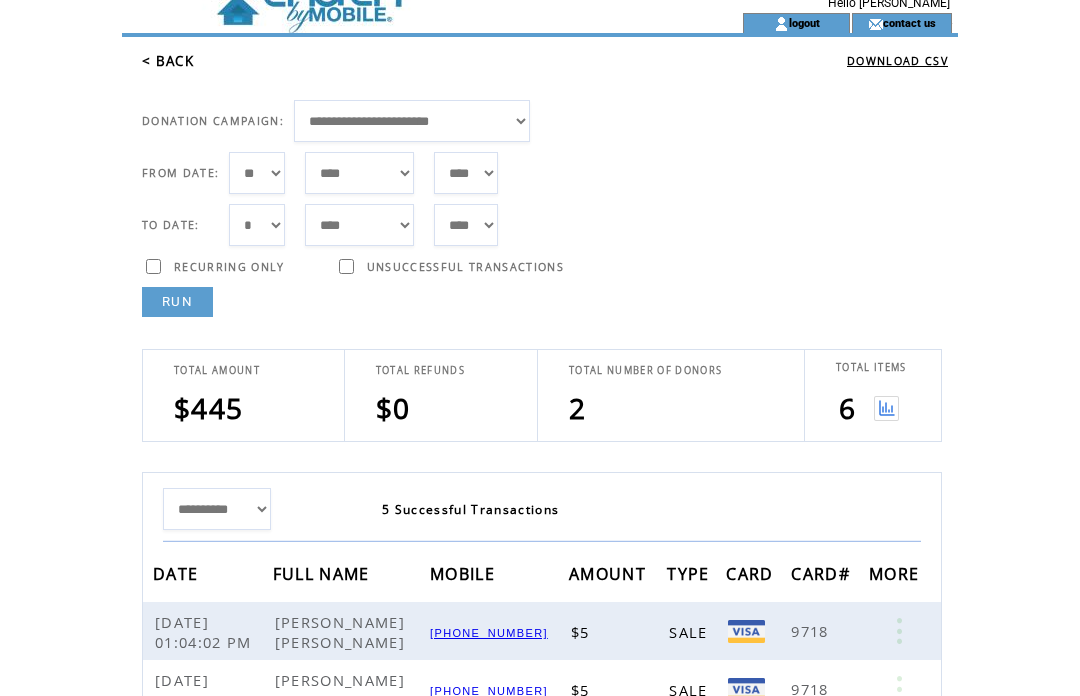scroll, scrollTop: 28, scrollLeft: 0, axis: vertical 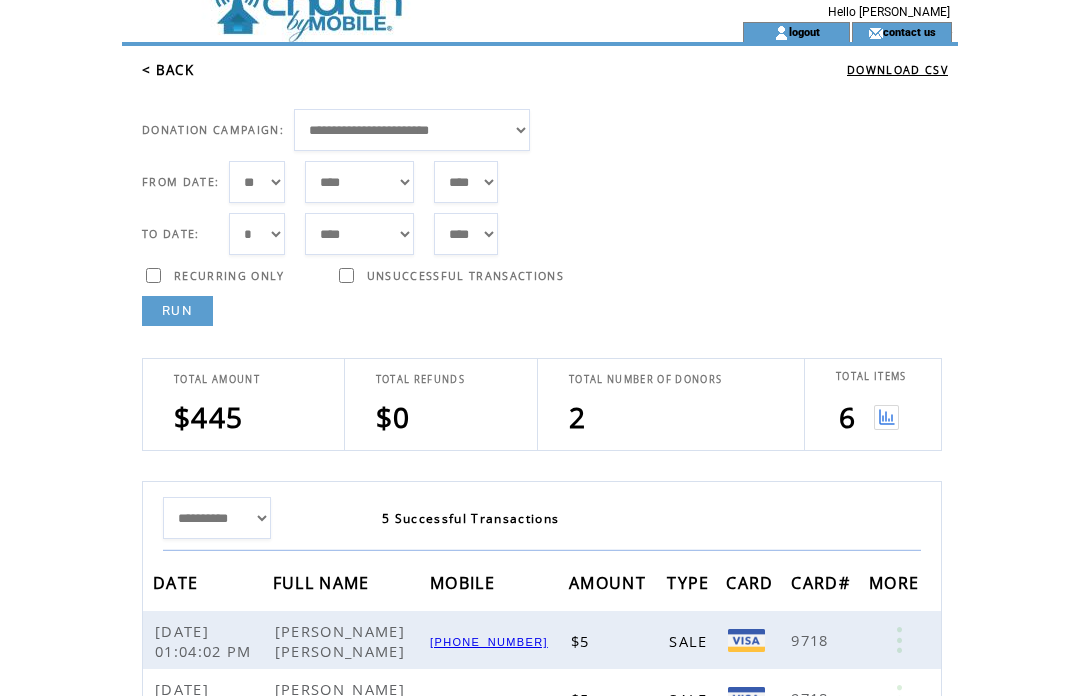 click on "RUN" at bounding box center (177, 312) 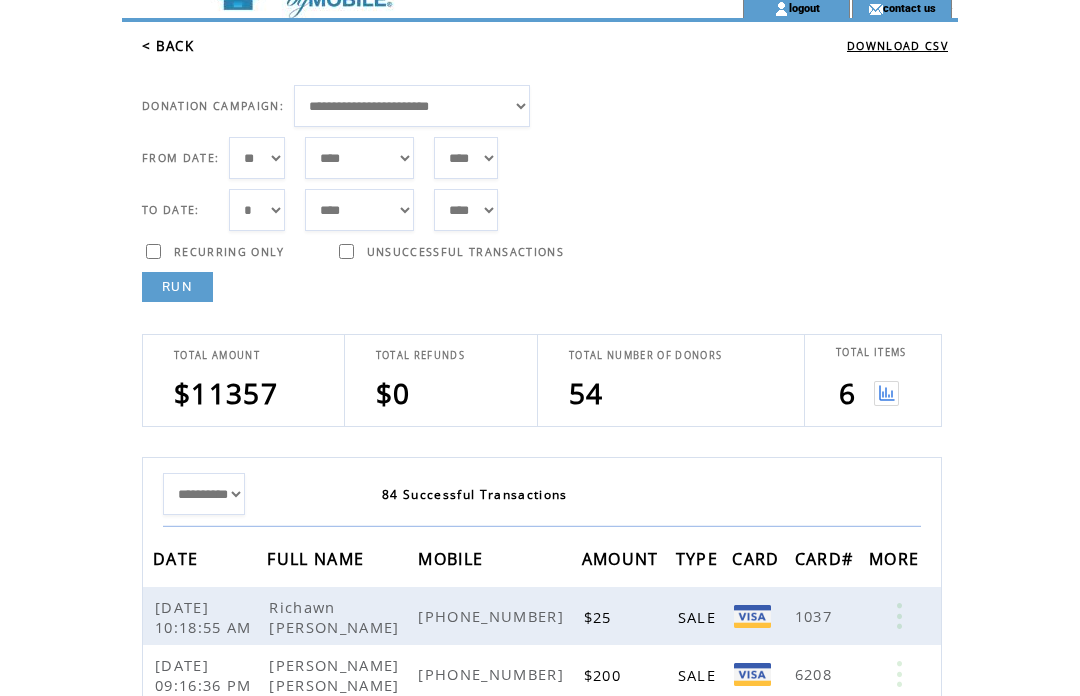 scroll, scrollTop: 0, scrollLeft: 0, axis: both 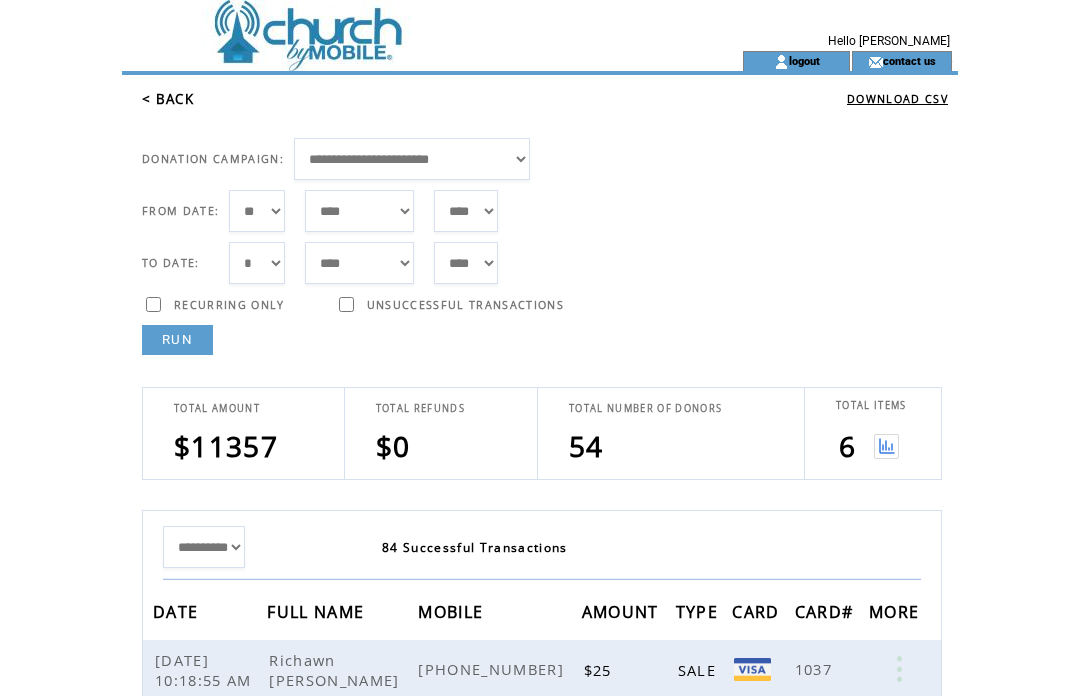 click on "< BACK" at bounding box center (168, 99) 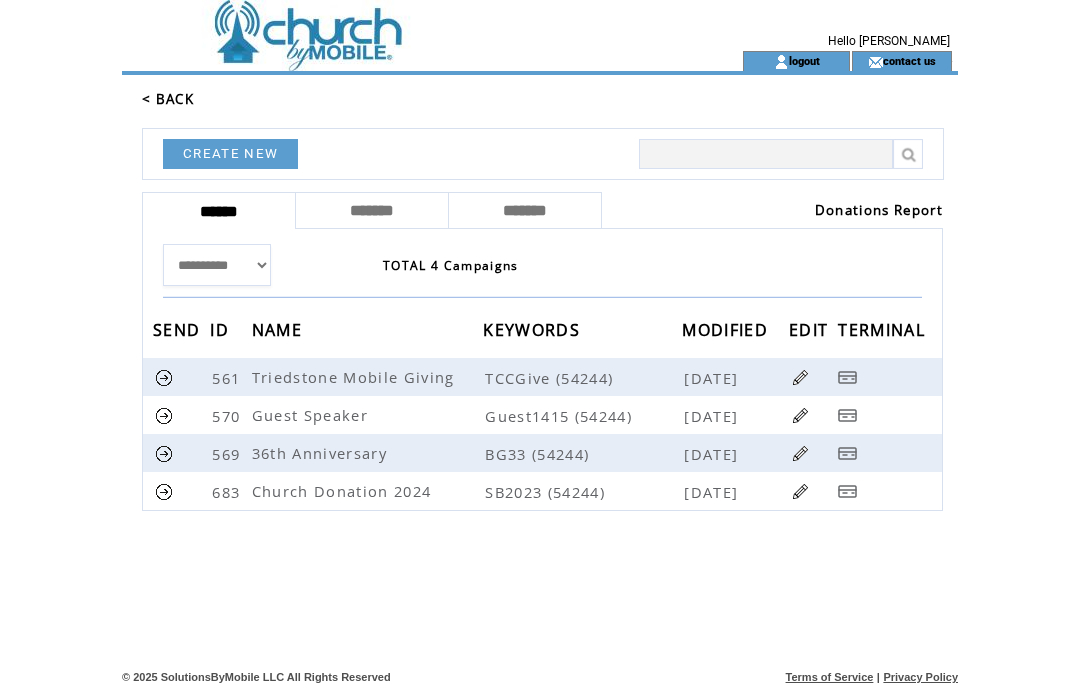 scroll, scrollTop: 0, scrollLeft: 0, axis: both 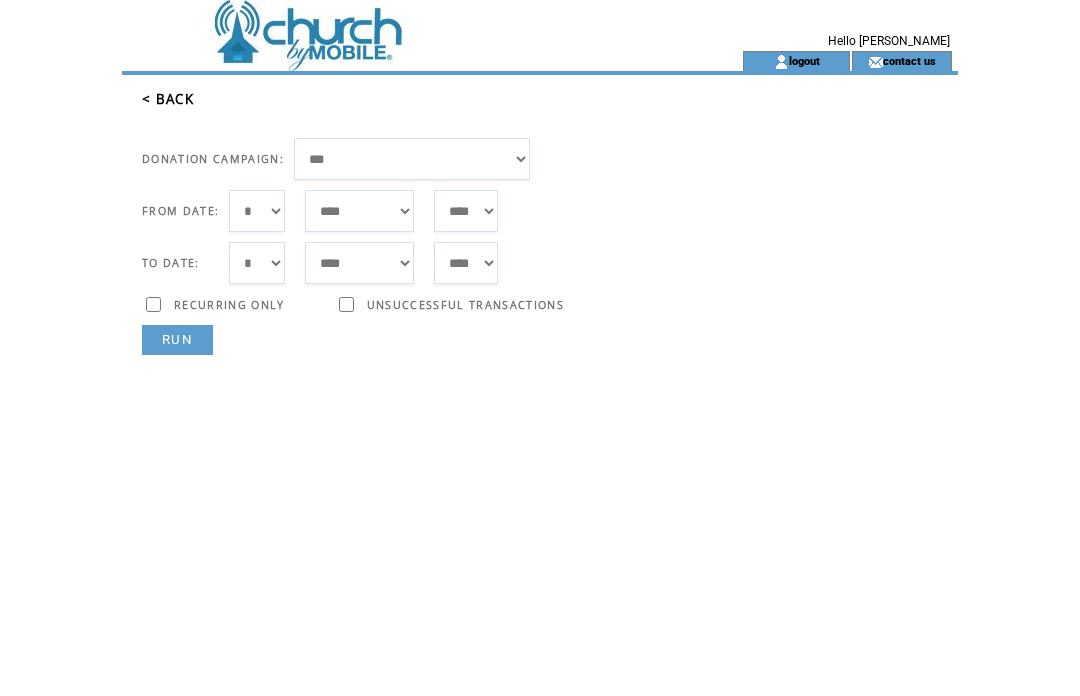 click on "***** 	 ******* 	 ******** 	 ***** 	 ***** 	 *** 	 **** 	 **** 	 ****** 	 ********* 	 ******* 	 ******** 	 ********" at bounding box center [359, 211] 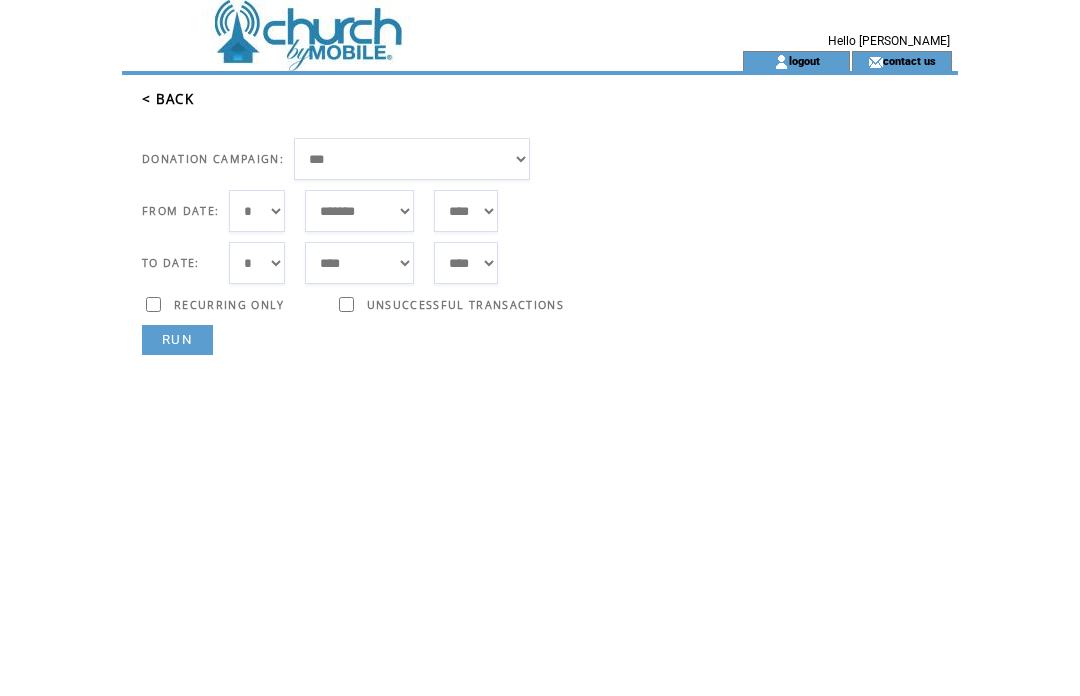 click on "*** 	 * 	 * 	 * 	 * 	 * 	 * 	 * 	 * 	 * 	 ** 	 ** 	 ** 	 ** 	 ** 	 ** 	 ** 	 ** 	 ** 	 ** 	 ** 	 ** 	 ** 	 ** 	 ** 	 ** 	 ** 	 ** 	 ** 	 ** 	 ** 	 **" at bounding box center [257, 211] 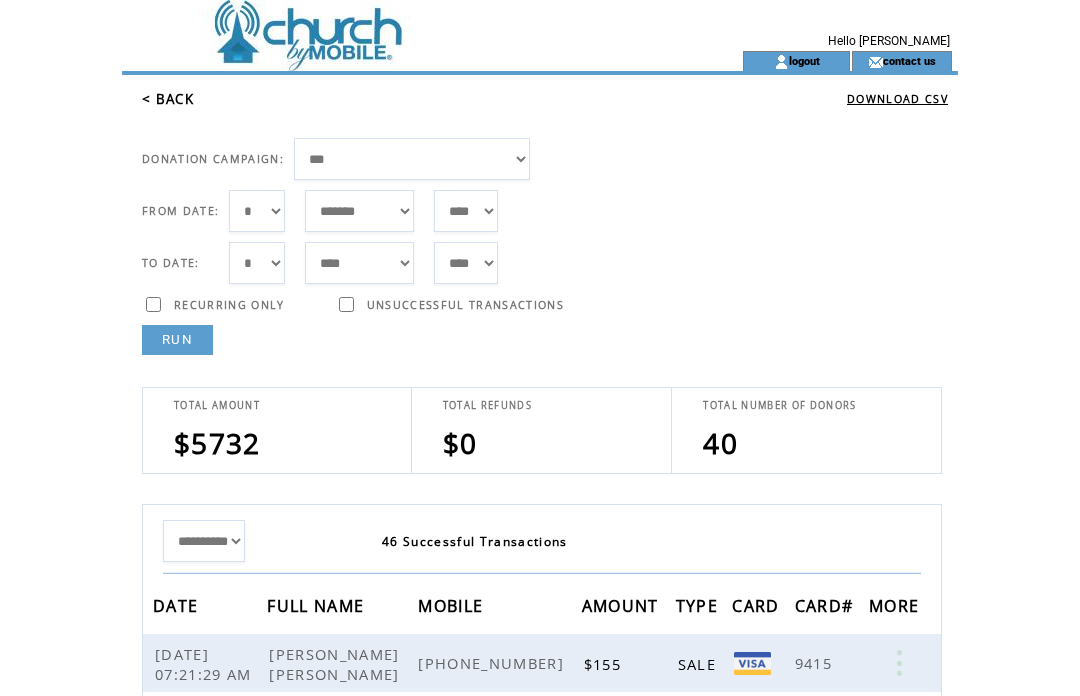 click on "**********" at bounding box center (412, 159) 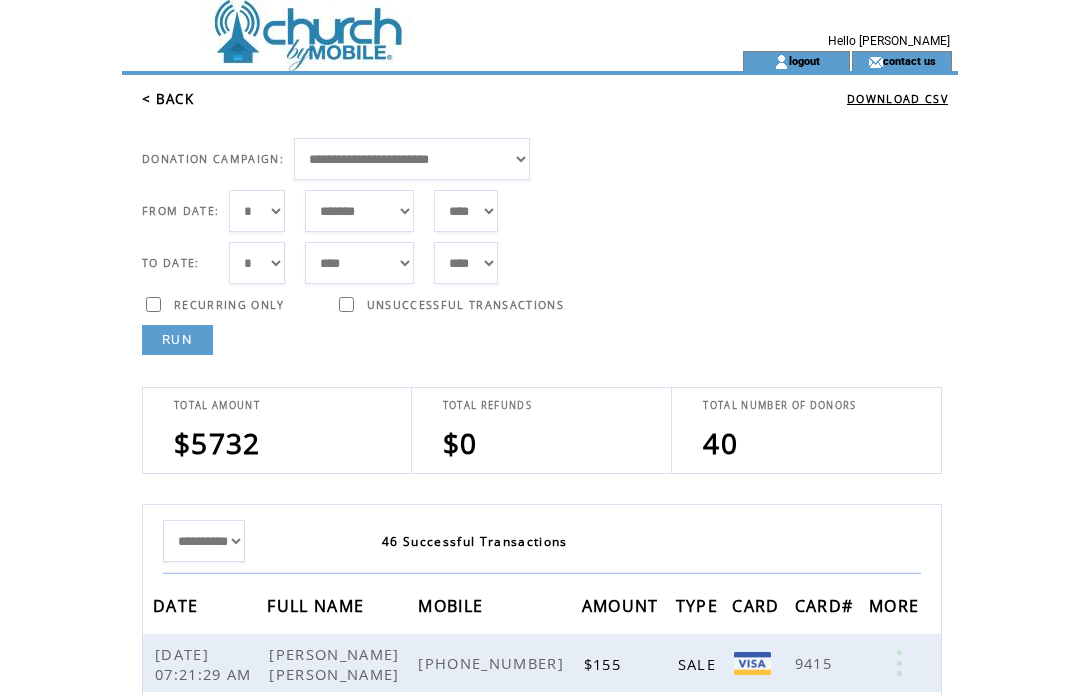 click on "RUN" at bounding box center (177, 340) 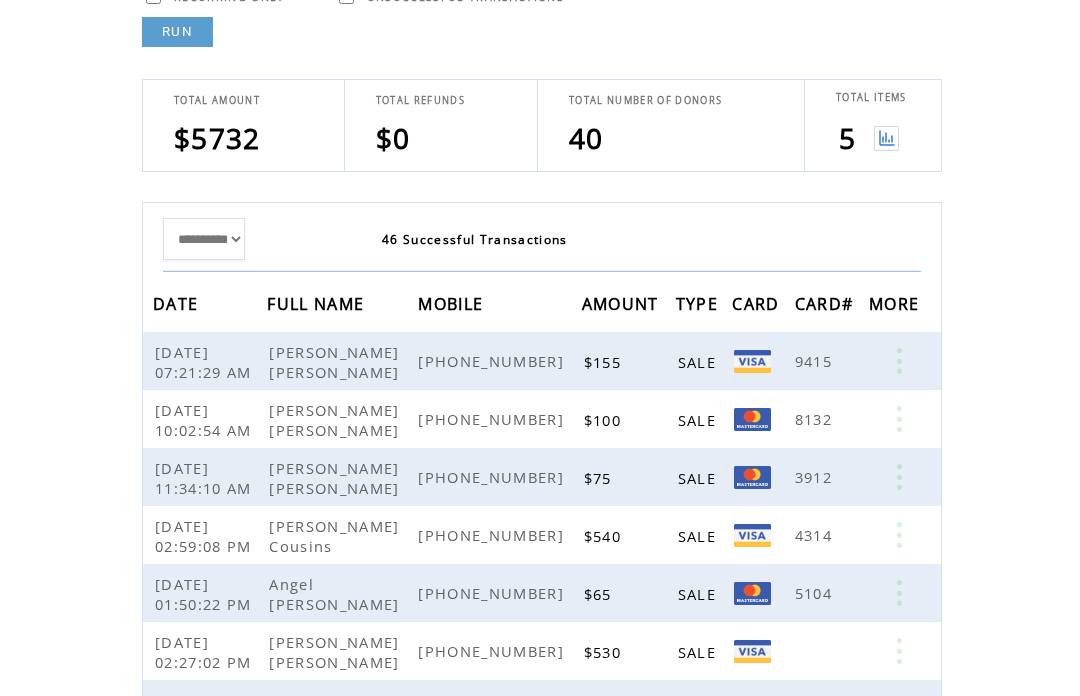 scroll, scrollTop: 307, scrollLeft: 0, axis: vertical 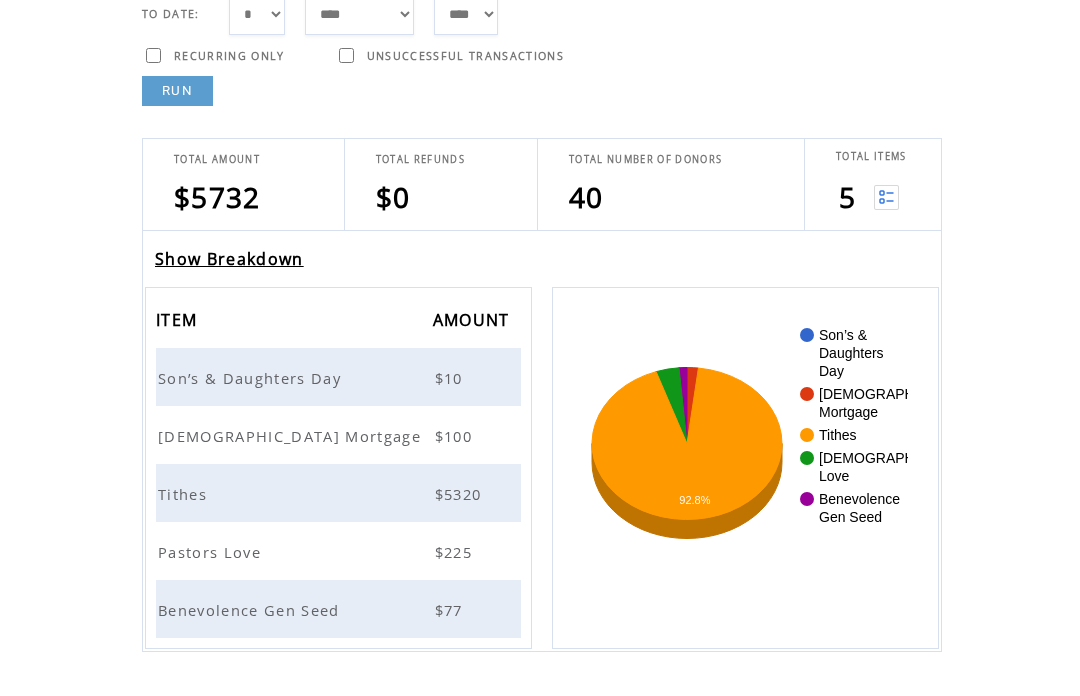 click on "Tithes" at bounding box center [185, 494] 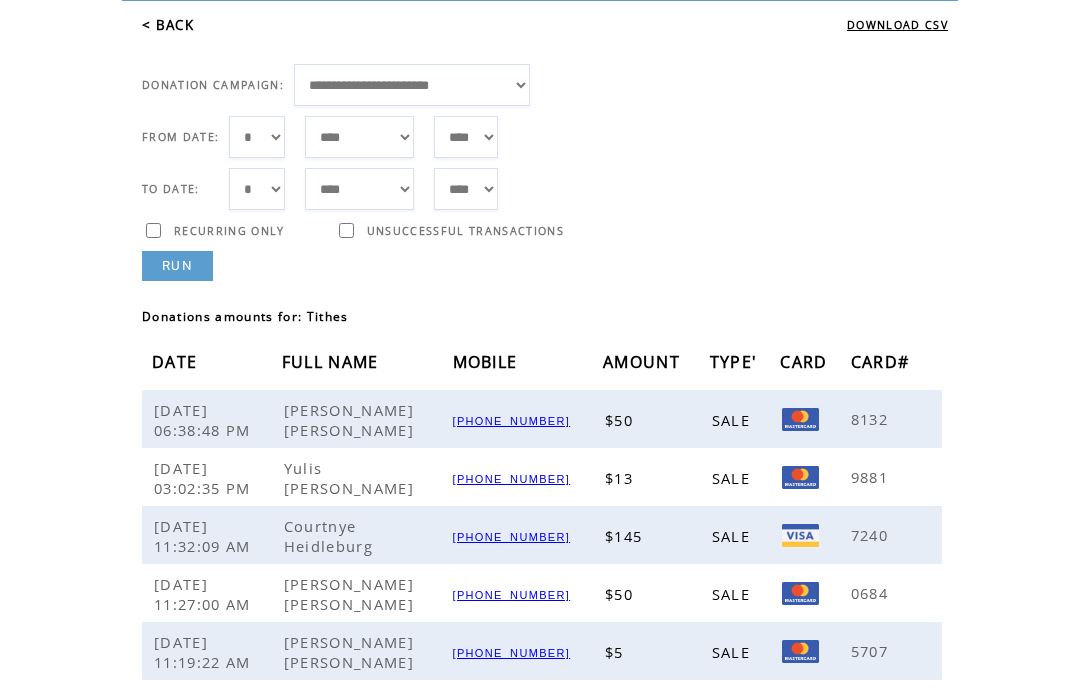scroll, scrollTop: 46, scrollLeft: 0, axis: vertical 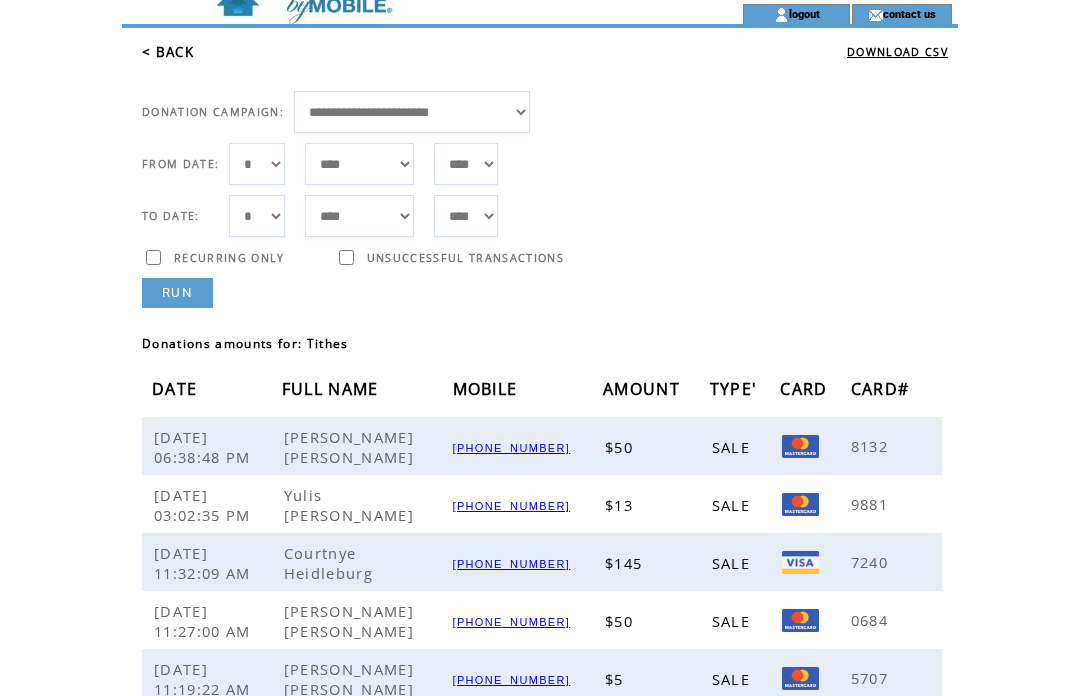 click on "< BACK" at bounding box center [168, 53] 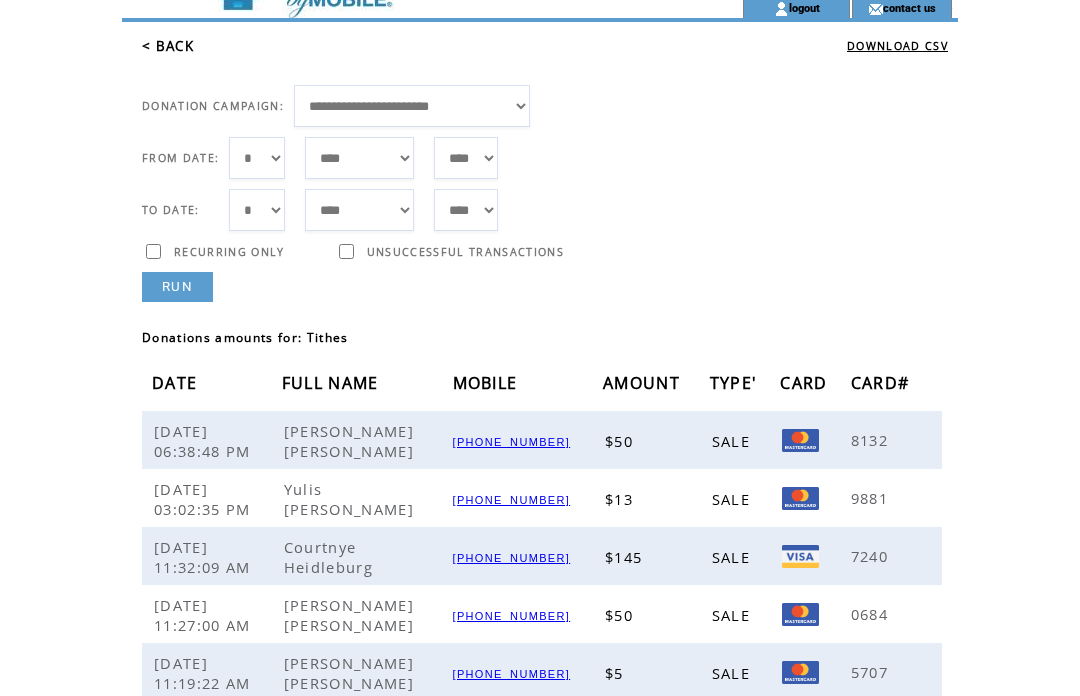 scroll, scrollTop: 53, scrollLeft: 0, axis: vertical 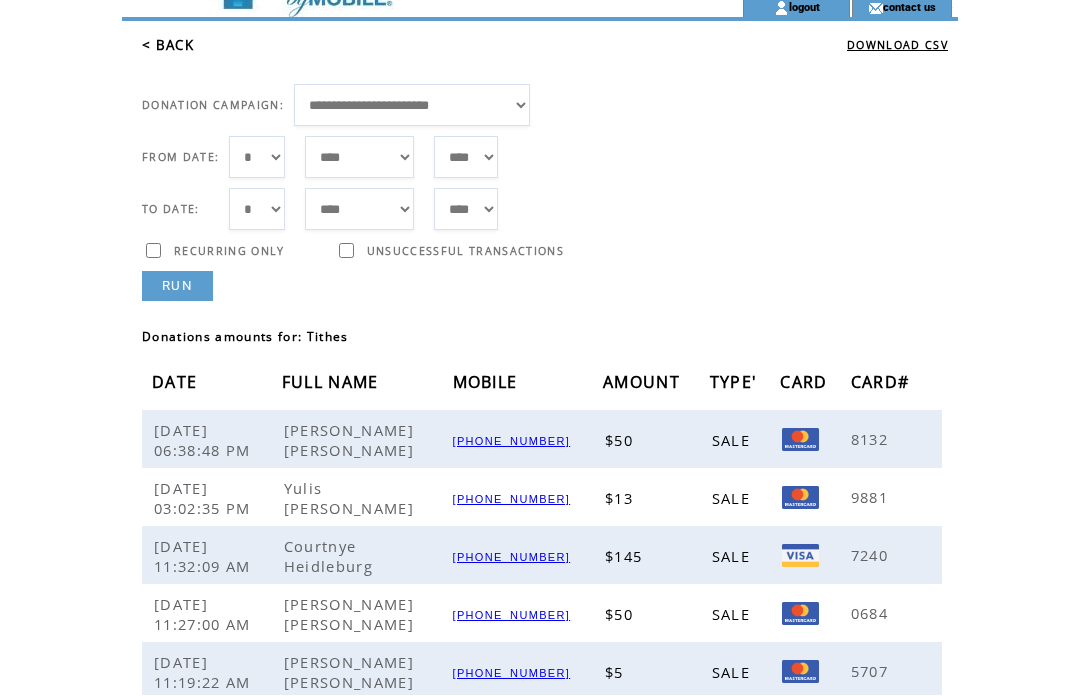 click on "**********" at bounding box center (540, 162) 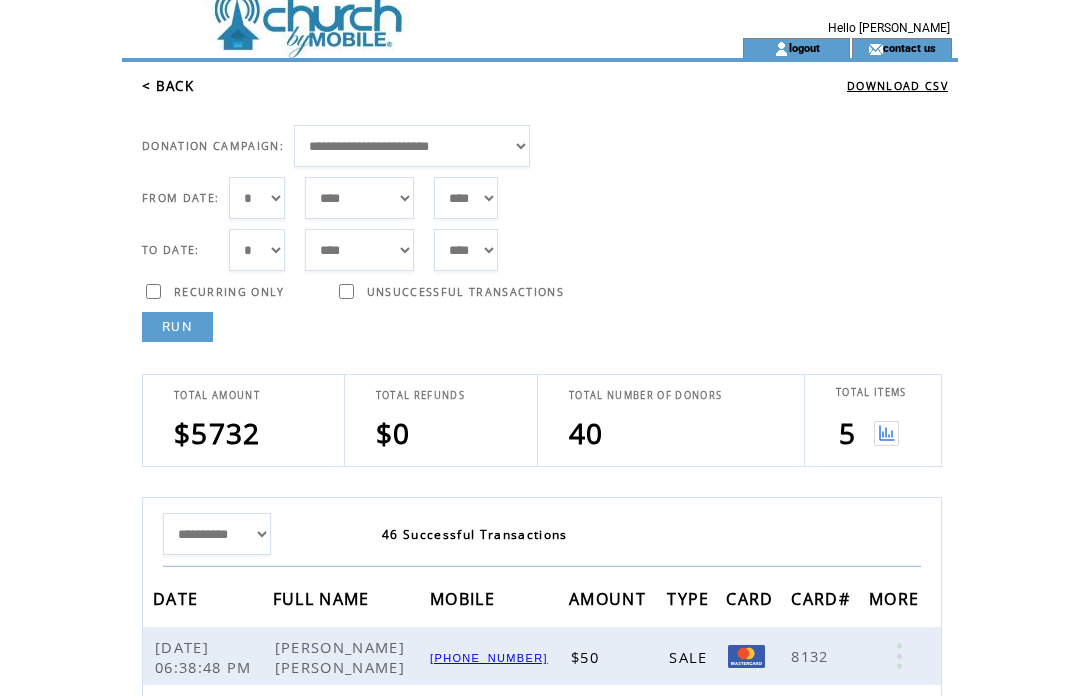 scroll, scrollTop: 19, scrollLeft: 0, axis: vertical 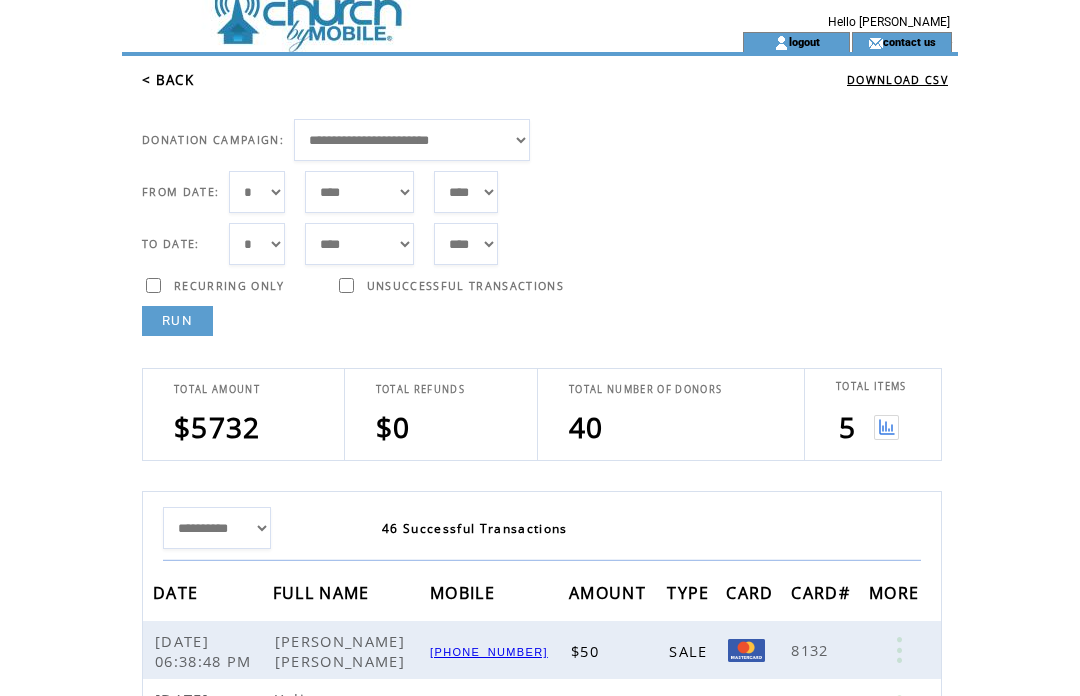 click at bounding box center [886, 427] 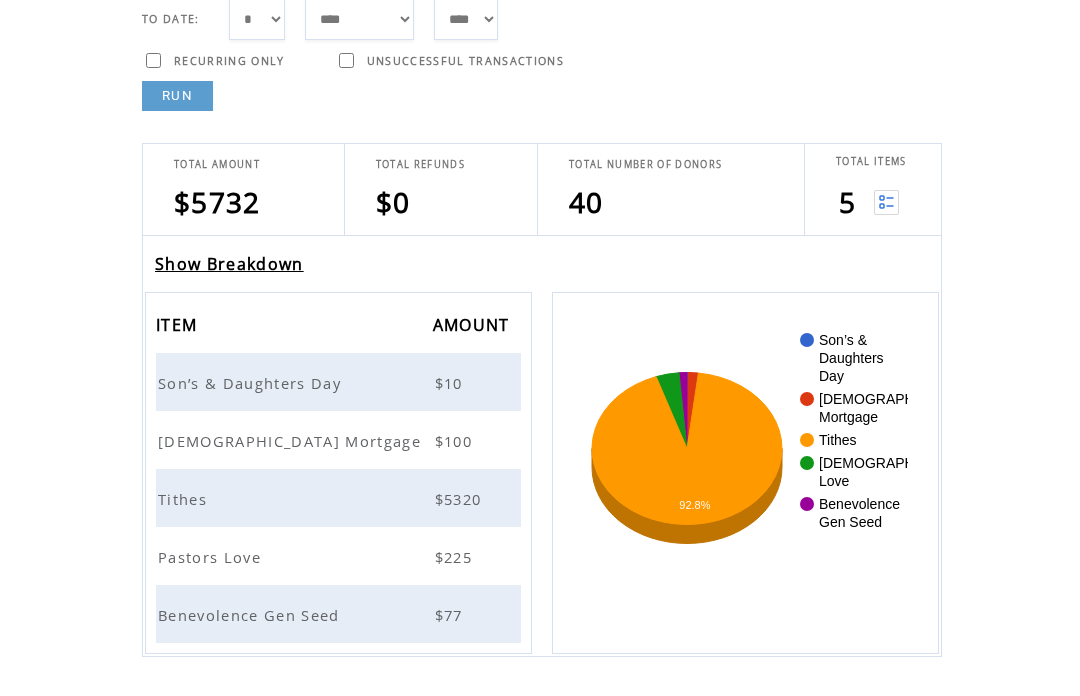 scroll, scrollTop: 249, scrollLeft: 0, axis: vertical 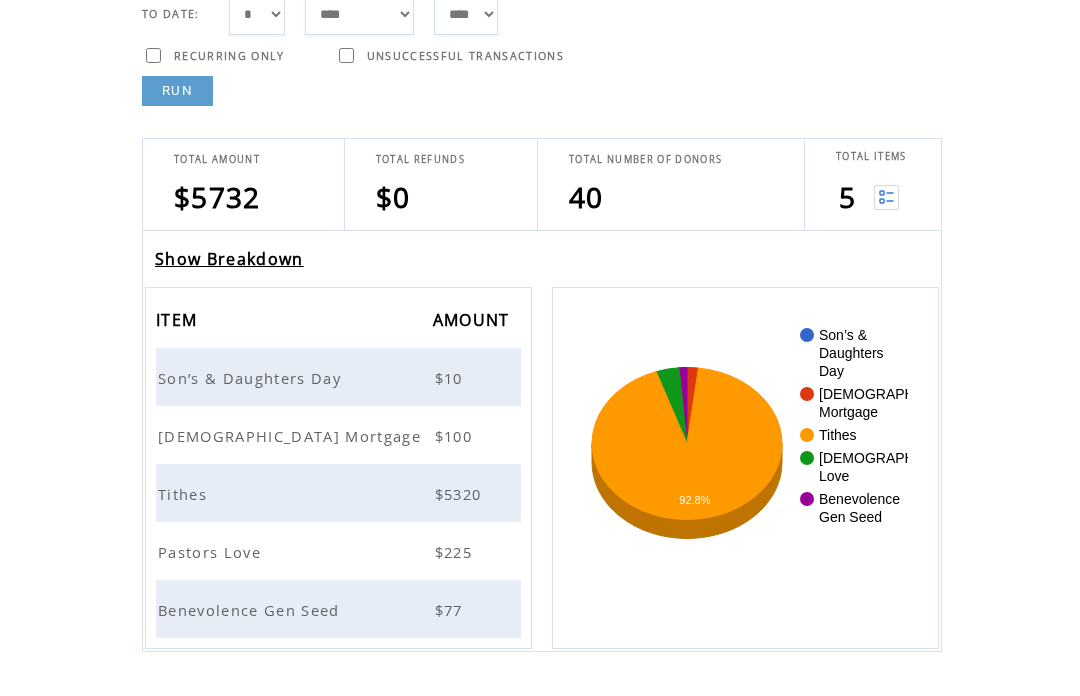 click on "Son’s & Daughters Day" at bounding box center (252, 378) 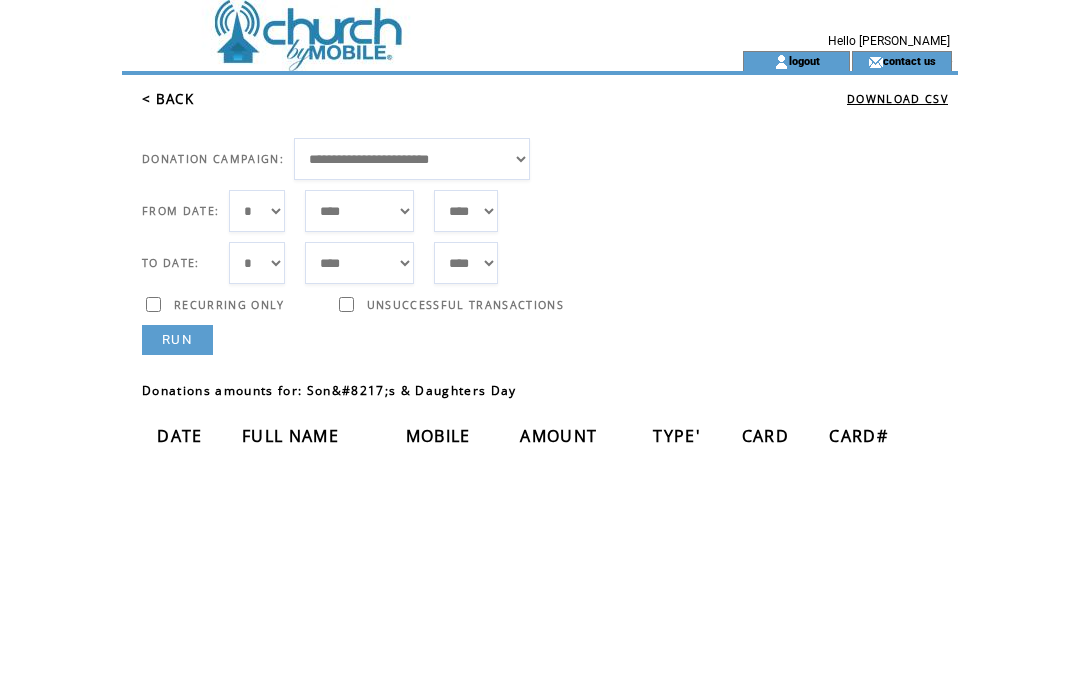 scroll, scrollTop: 0, scrollLeft: 0, axis: both 